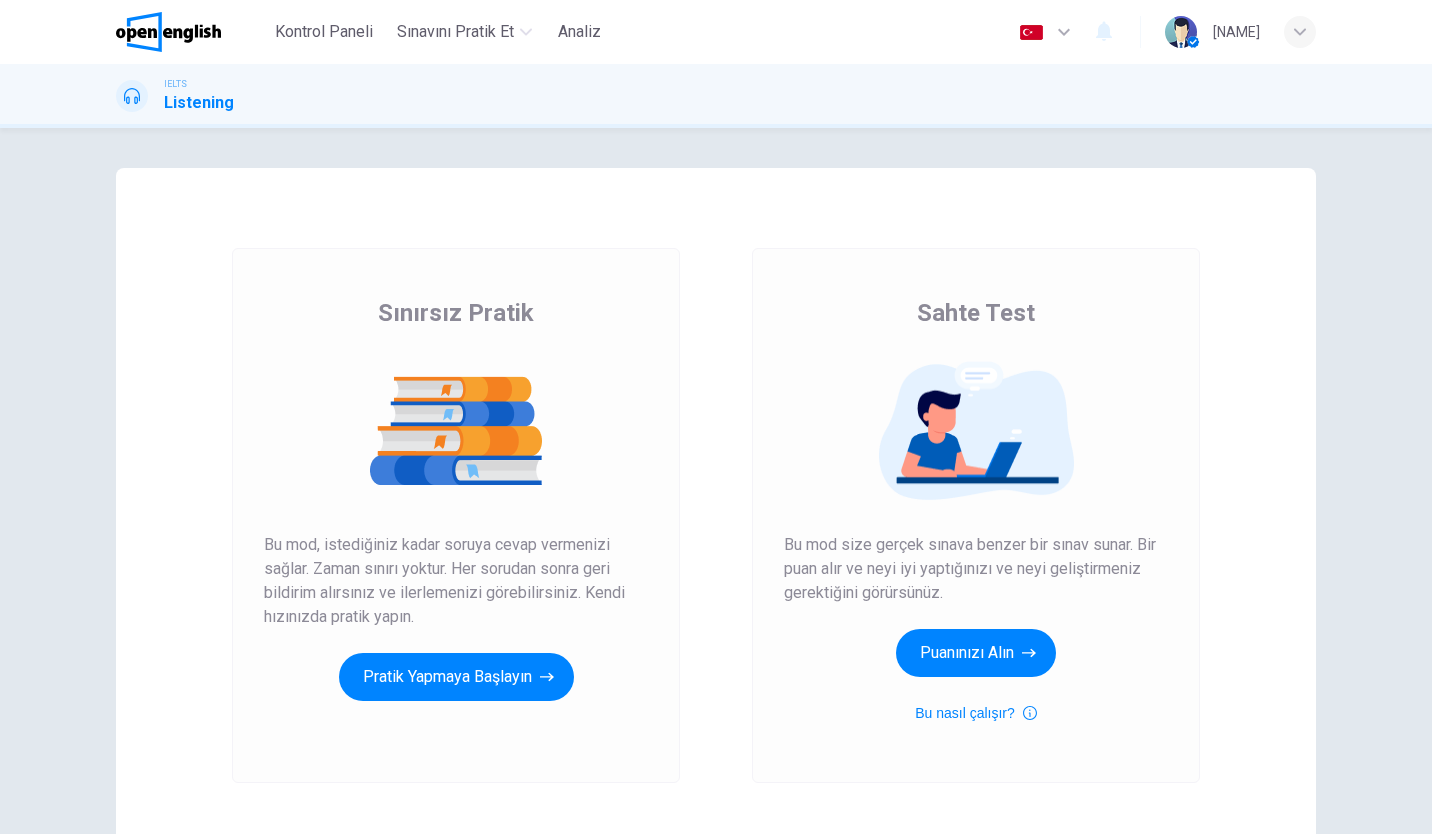 scroll, scrollTop: 0, scrollLeft: 0, axis: both 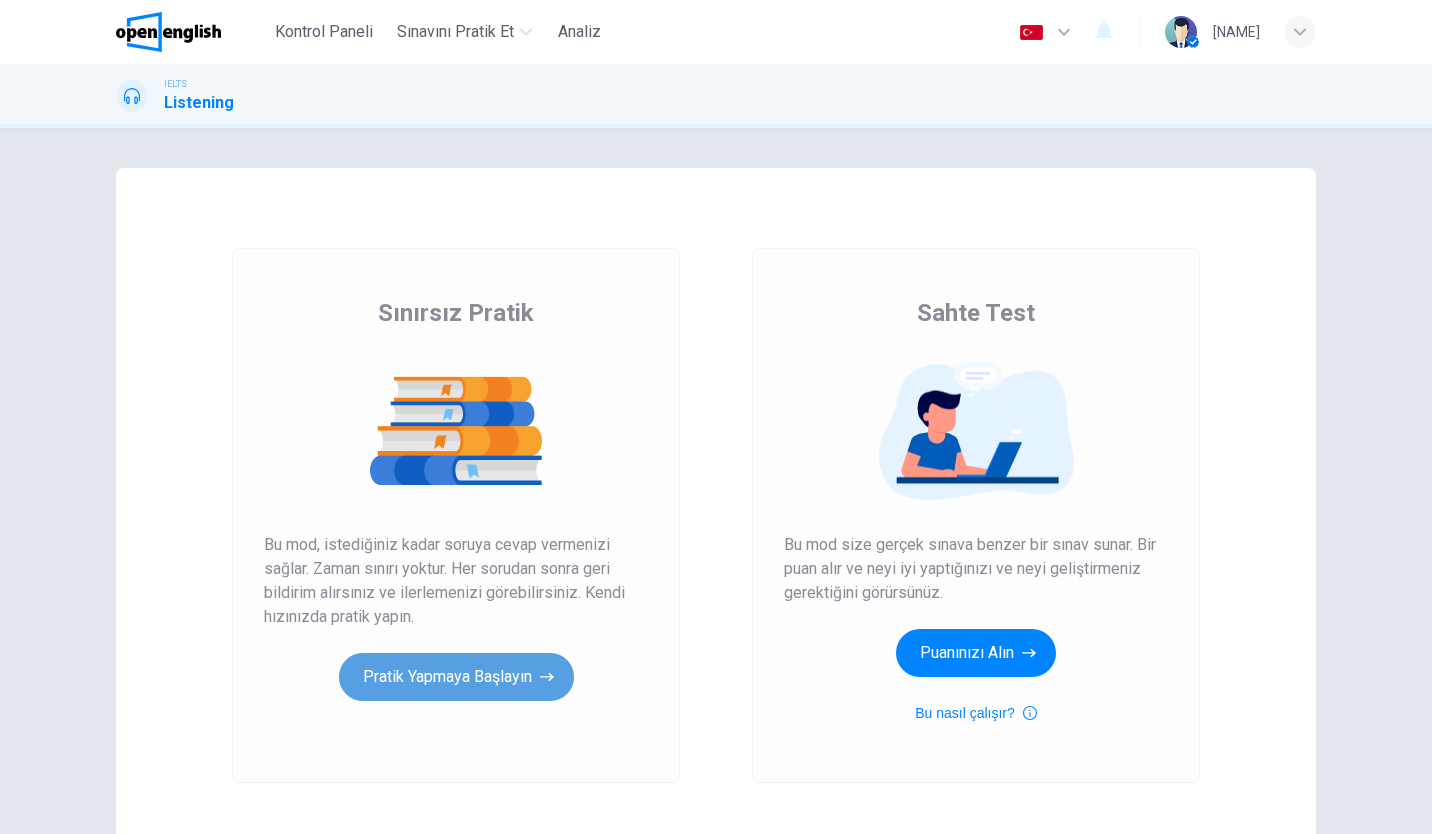 click on "Pratik Yapmaya Başlayın" at bounding box center (456, 677) 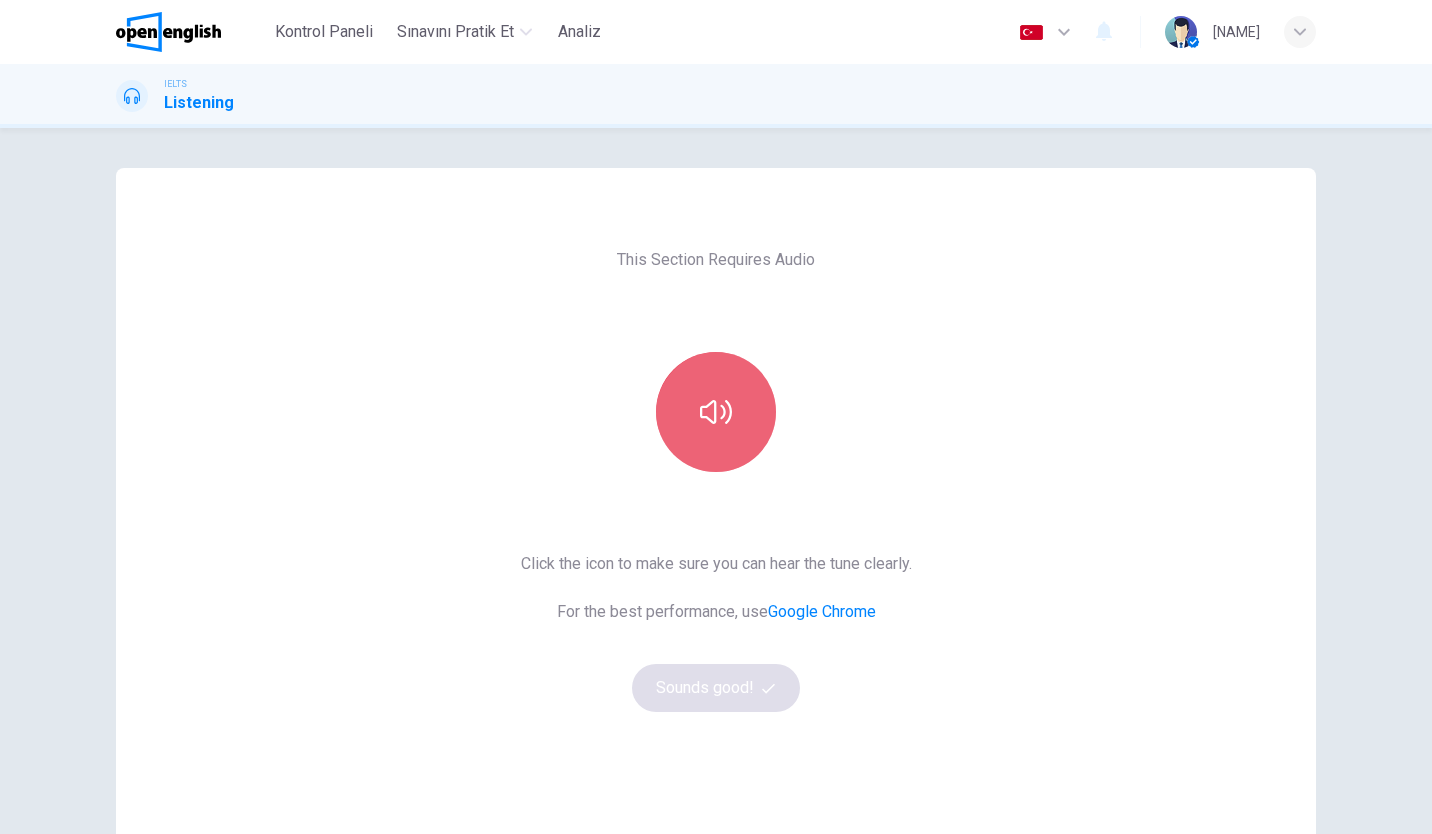 click at bounding box center (716, 412) 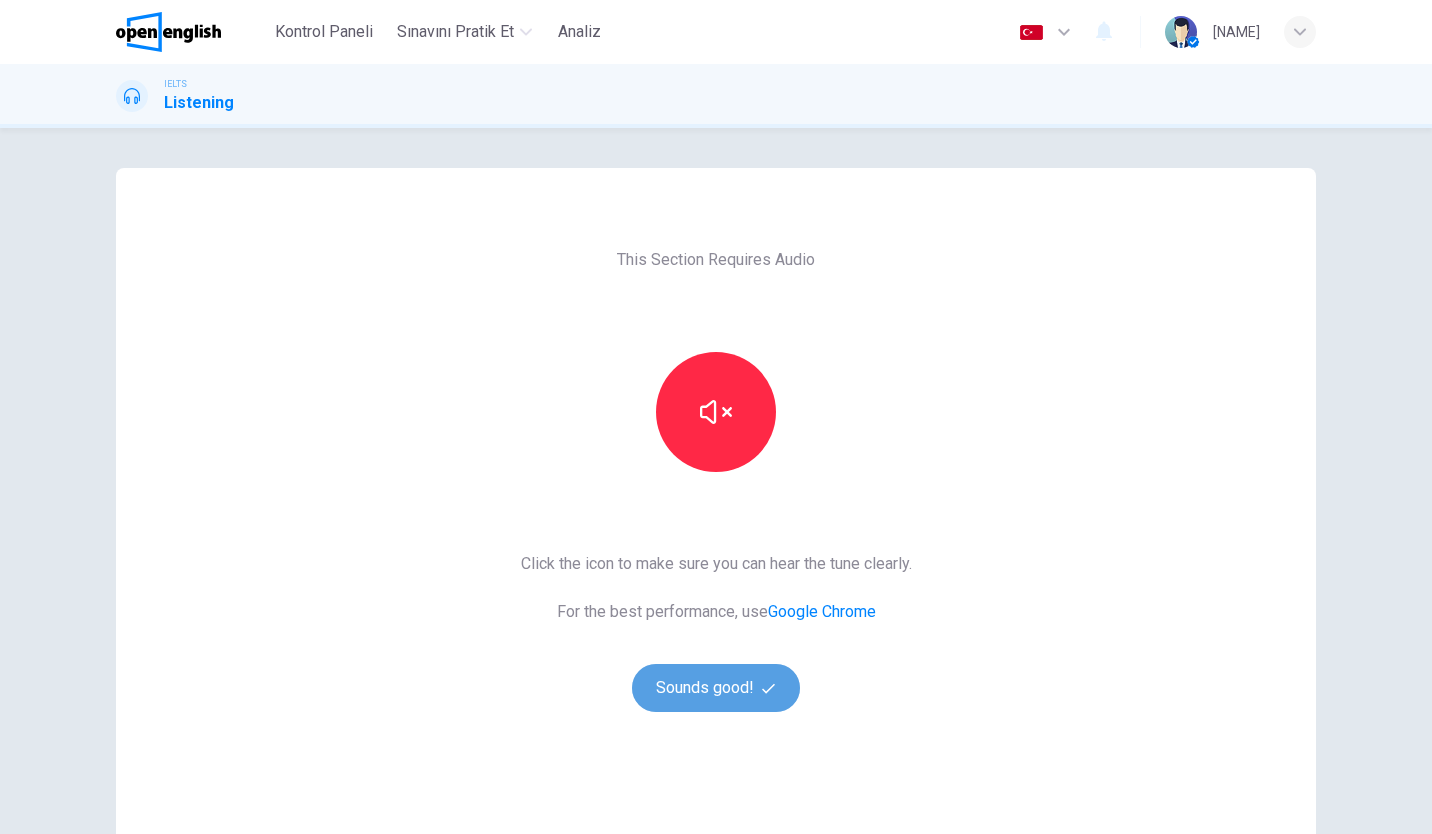 click on "Sounds good!" at bounding box center (716, 688) 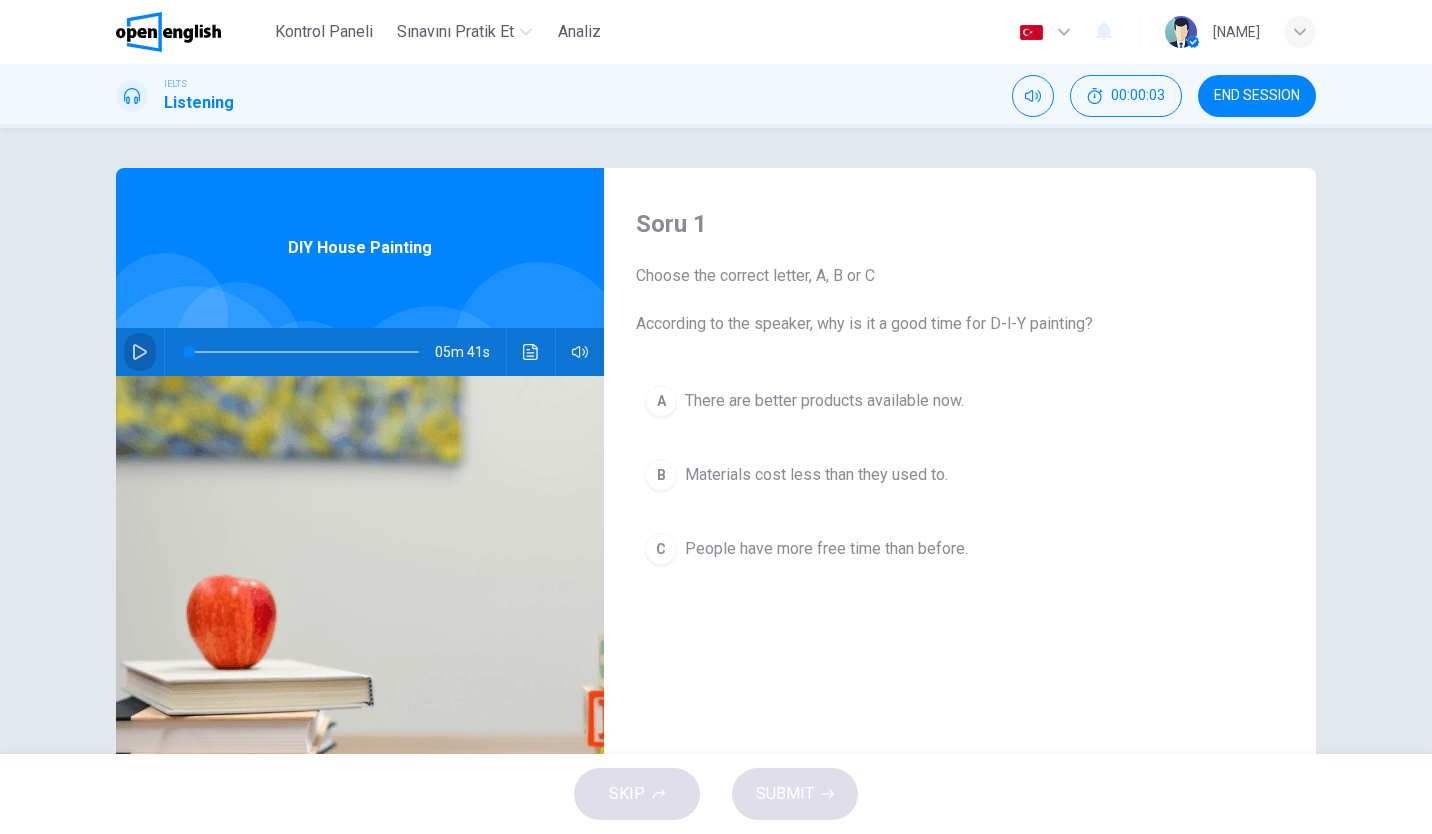 click at bounding box center (140, 352) 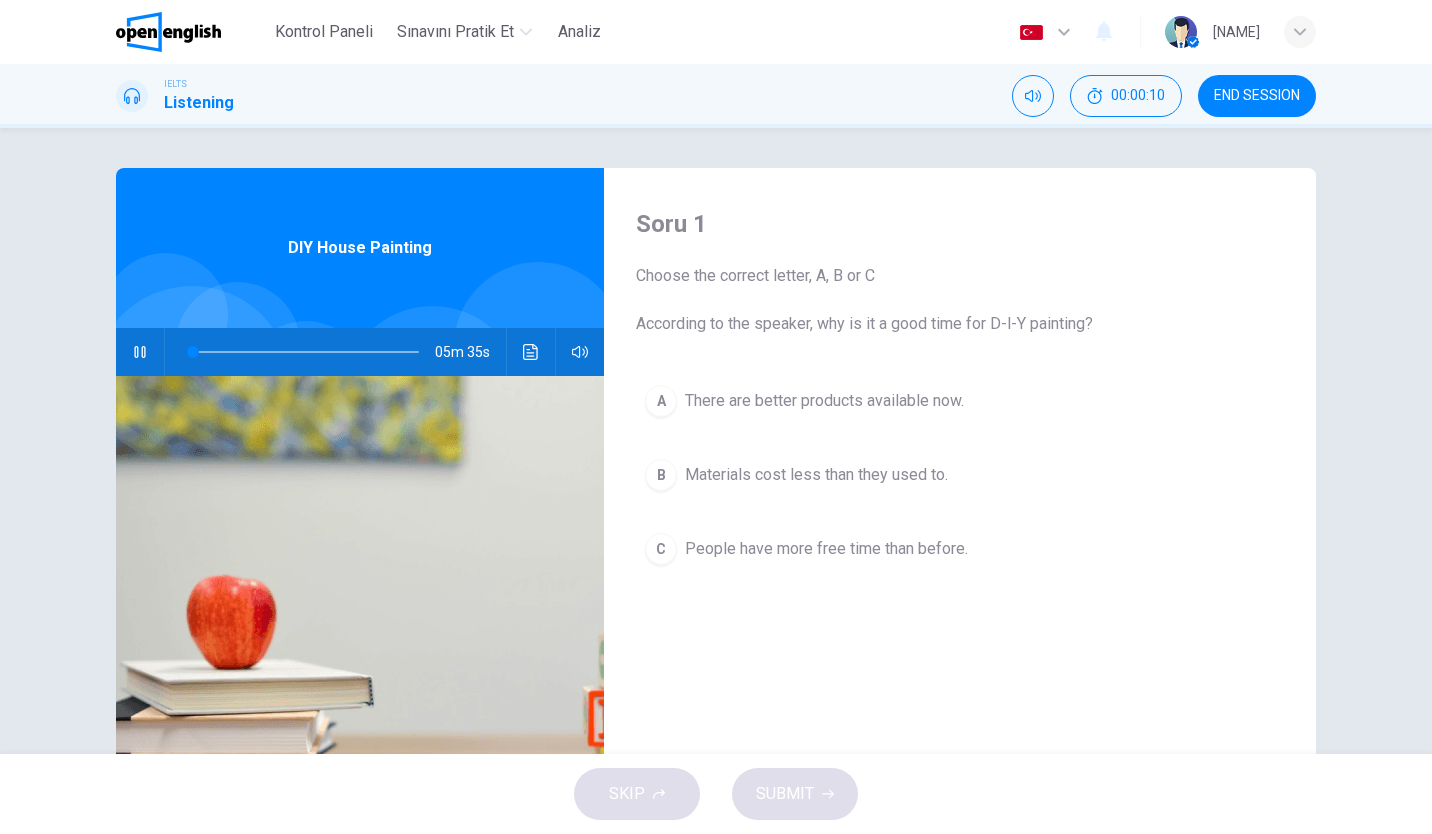 type on "*" 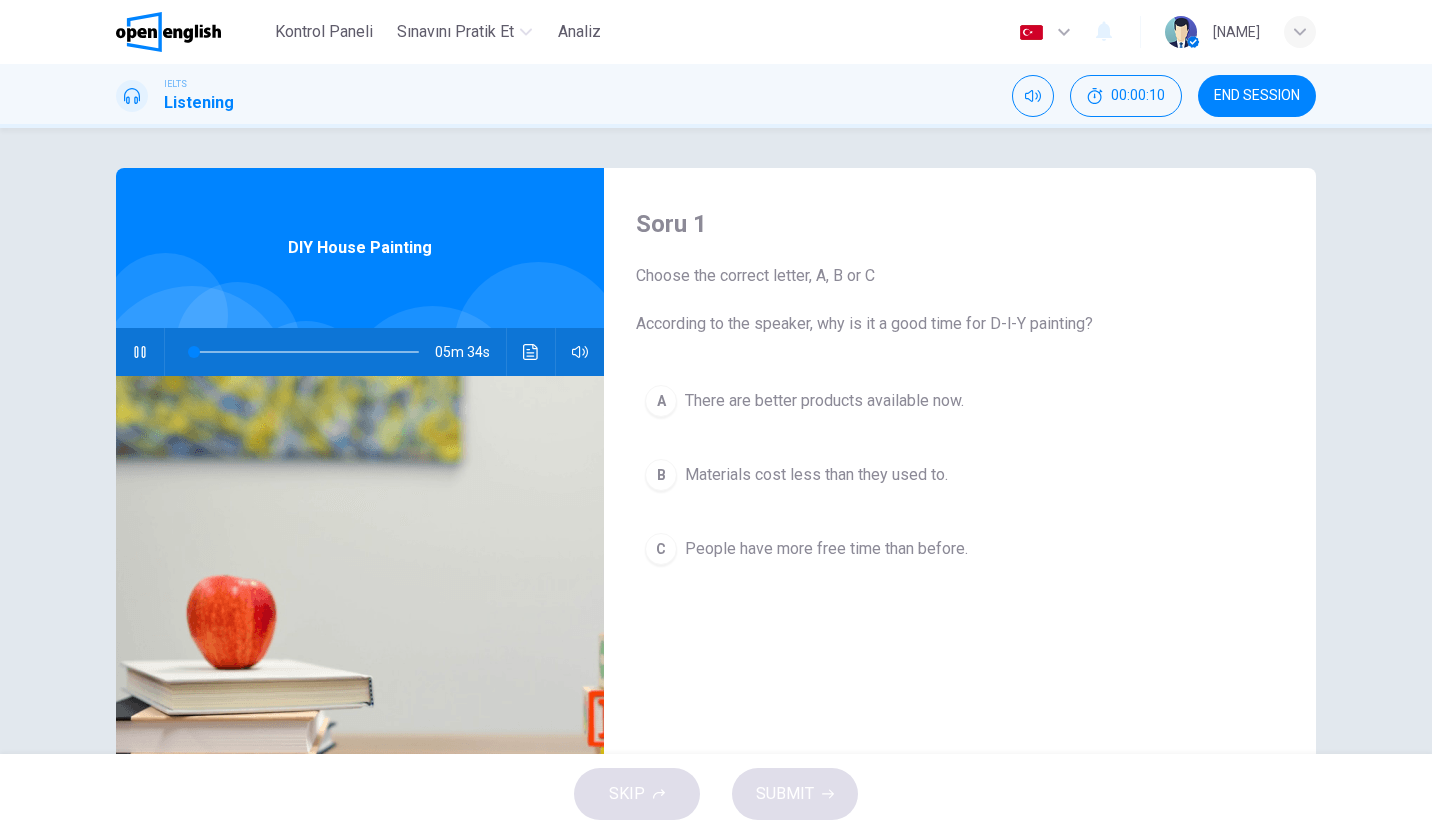 type 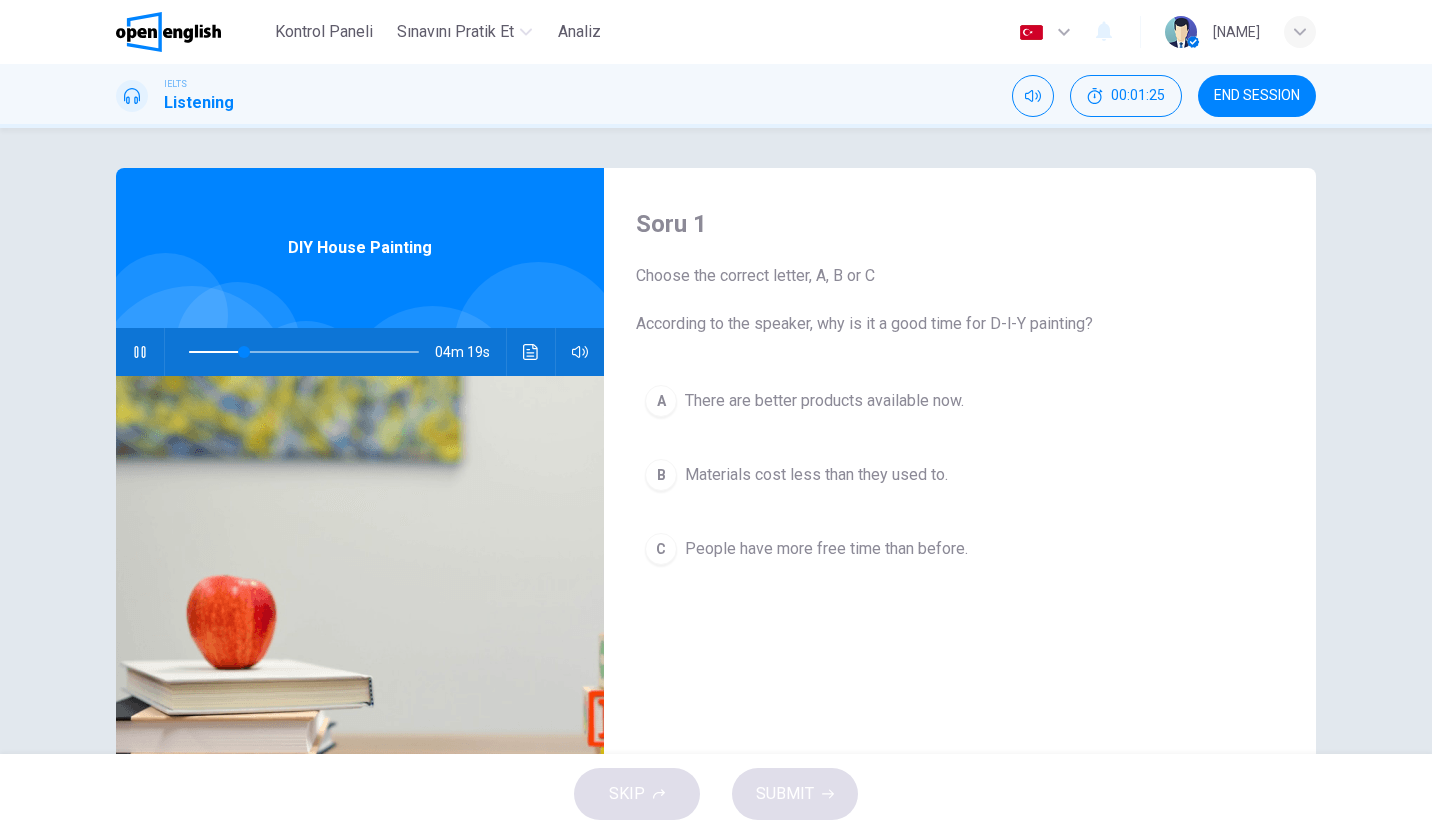 click on "There are better products available now." at bounding box center (824, 401) 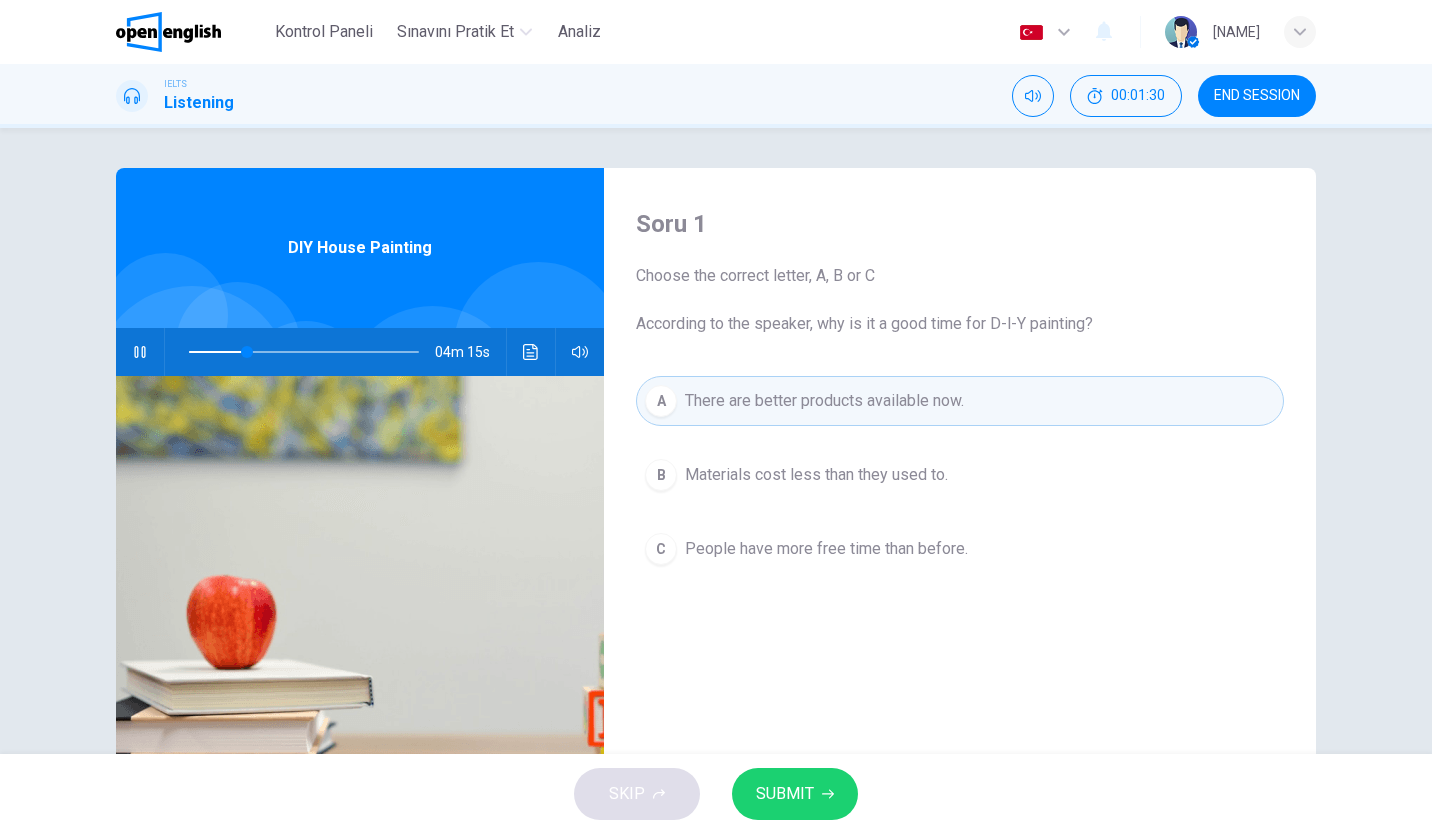 click on "B Materials cost less than they used to." at bounding box center [960, 475] 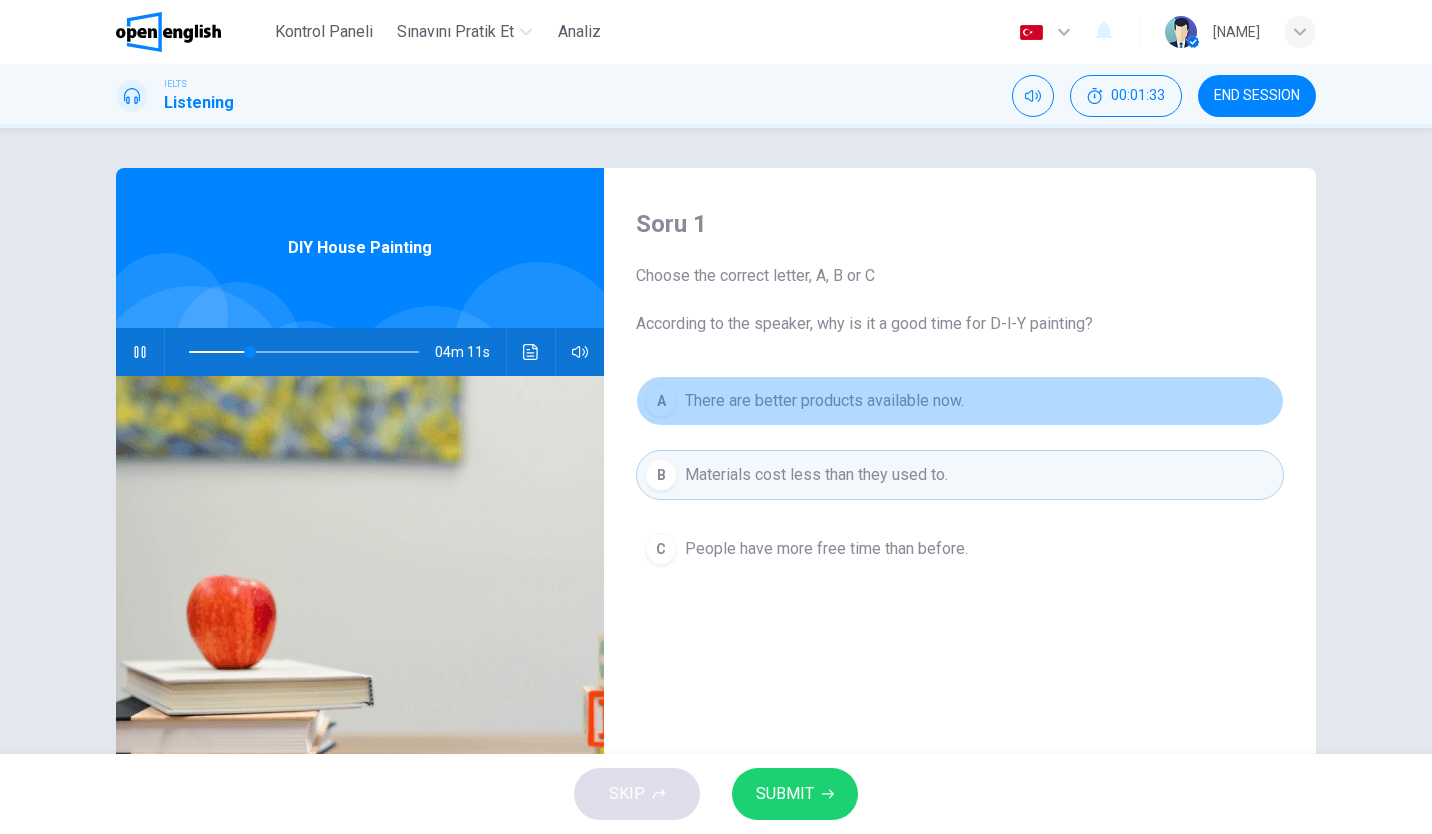 click on "There are better products available now." at bounding box center [824, 401] 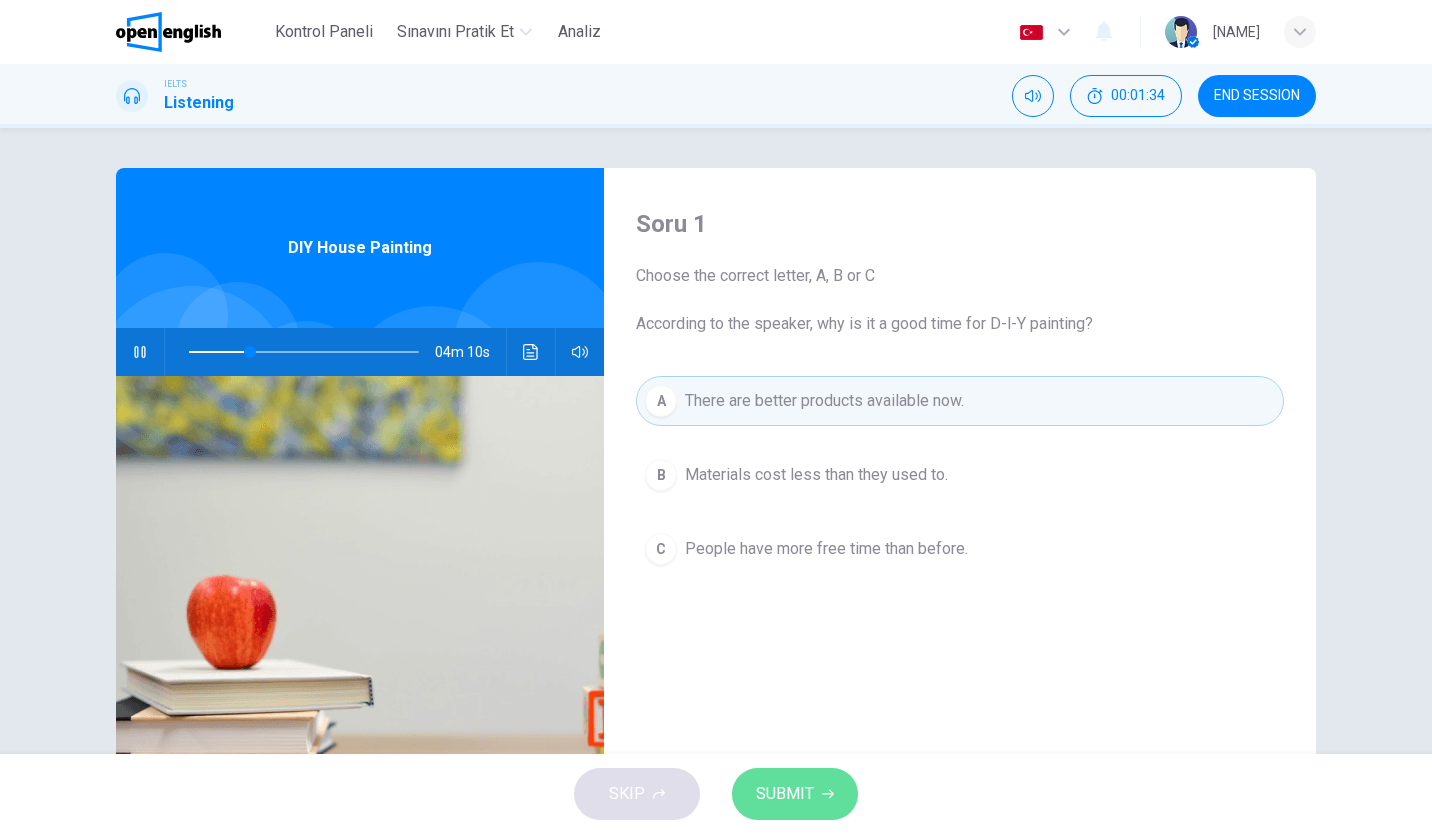 click on "SUBMIT" at bounding box center [785, 794] 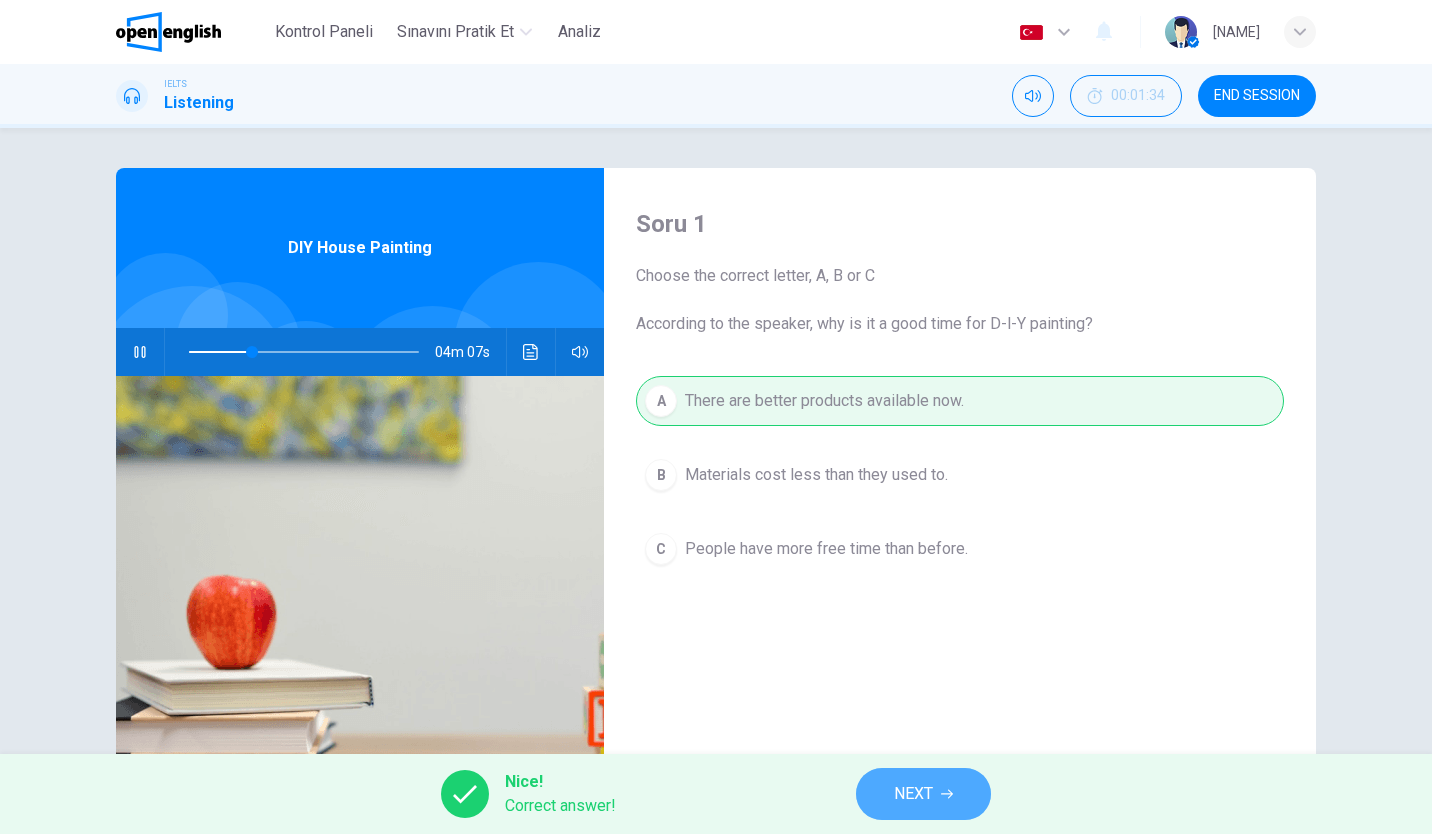 click on "NEXT" at bounding box center [923, 794] 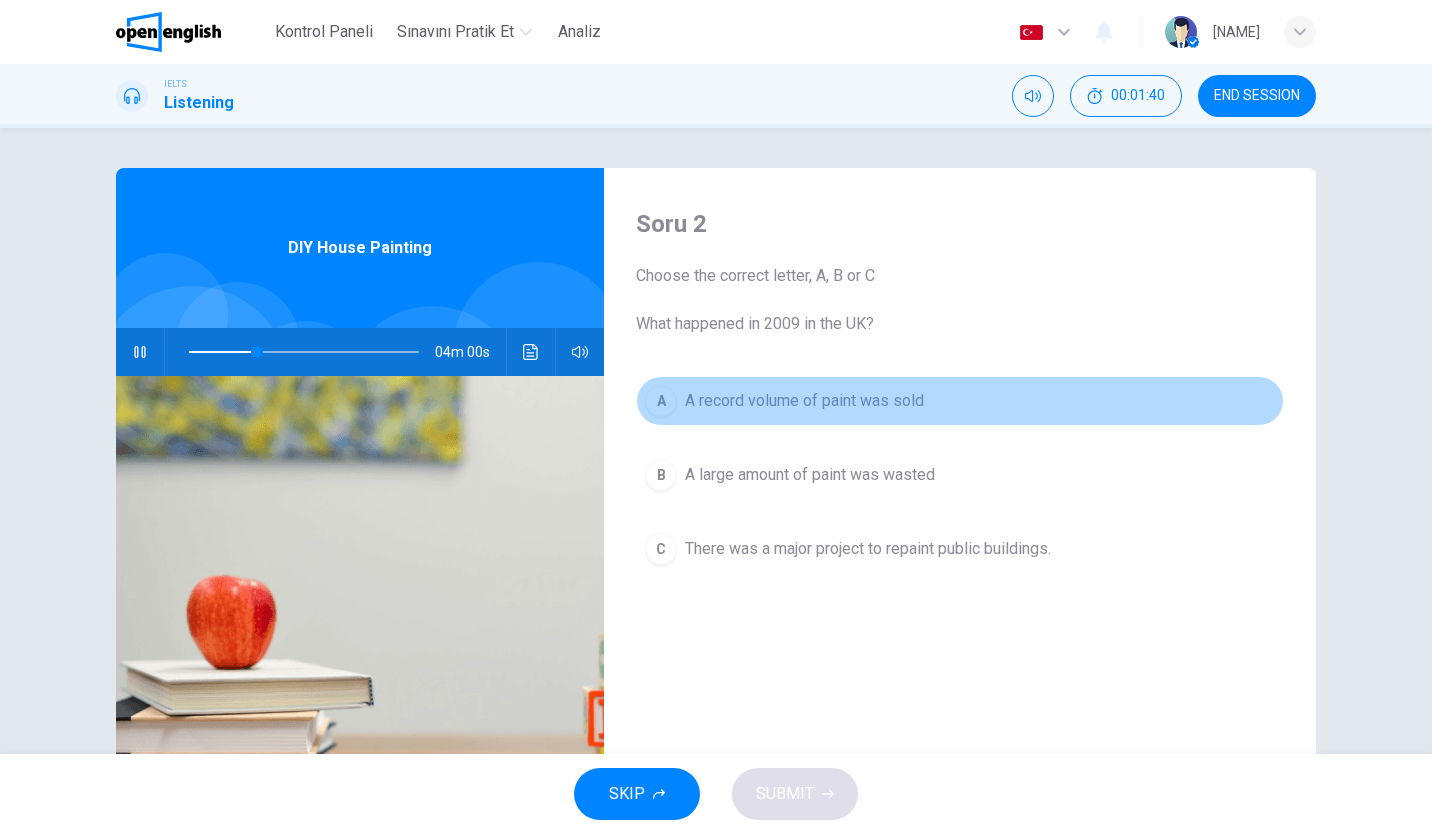click on "A record volume of paint was sold" at bounding box center (804, 401) 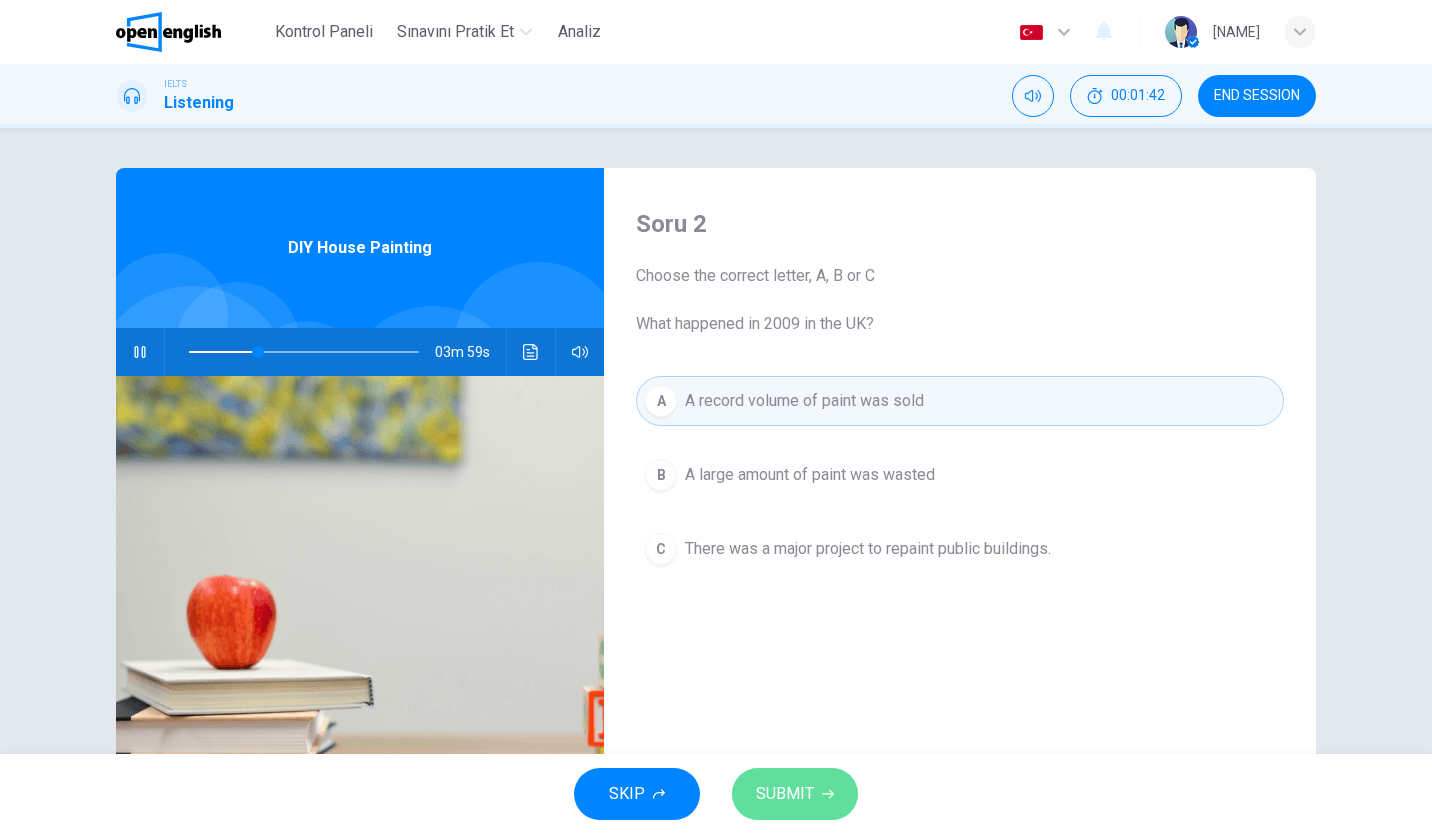 click on "SUBMIT" at bounding box center (785, 794) 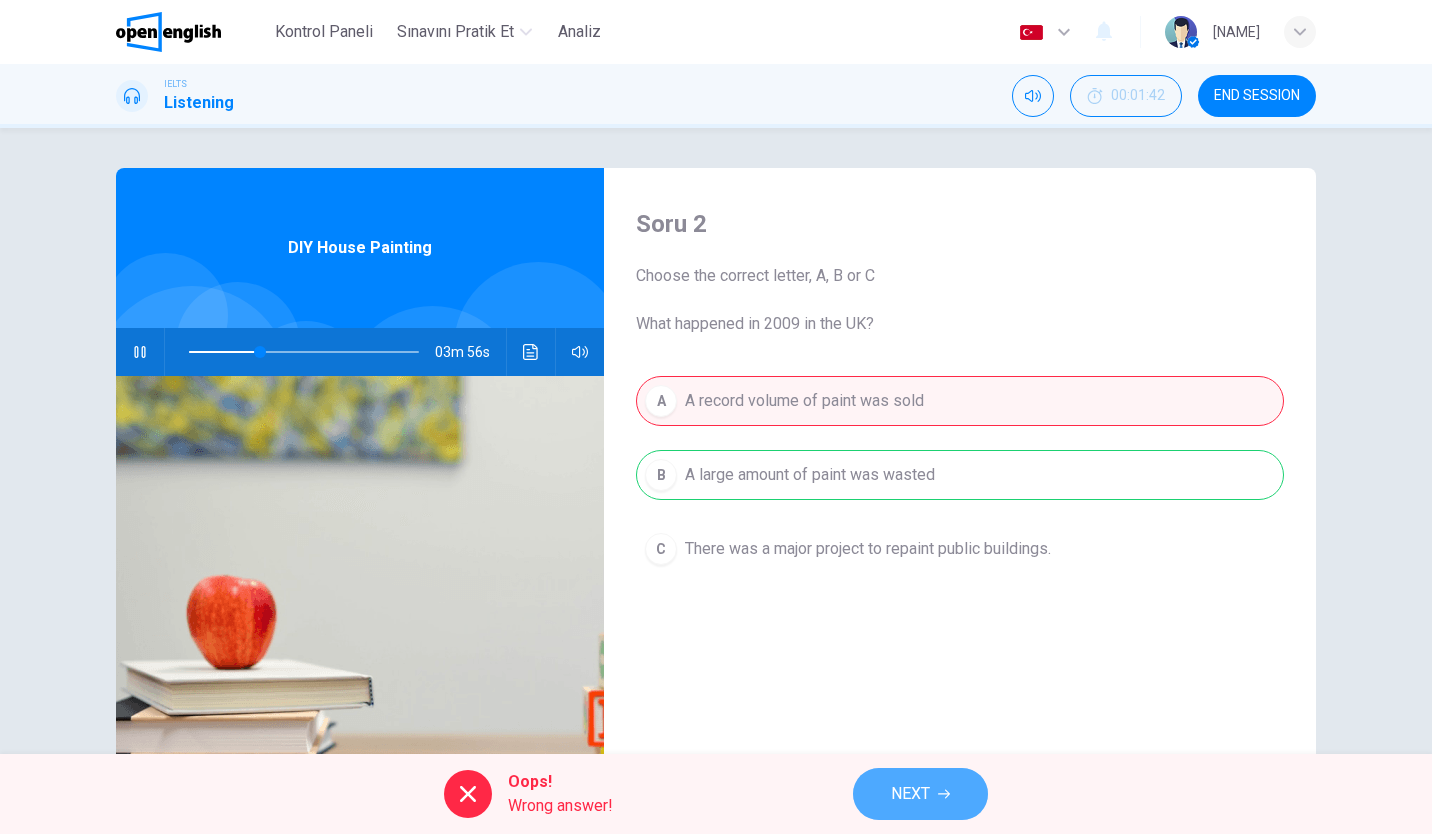 click on "NEXT" at bounding box center (910, 794) 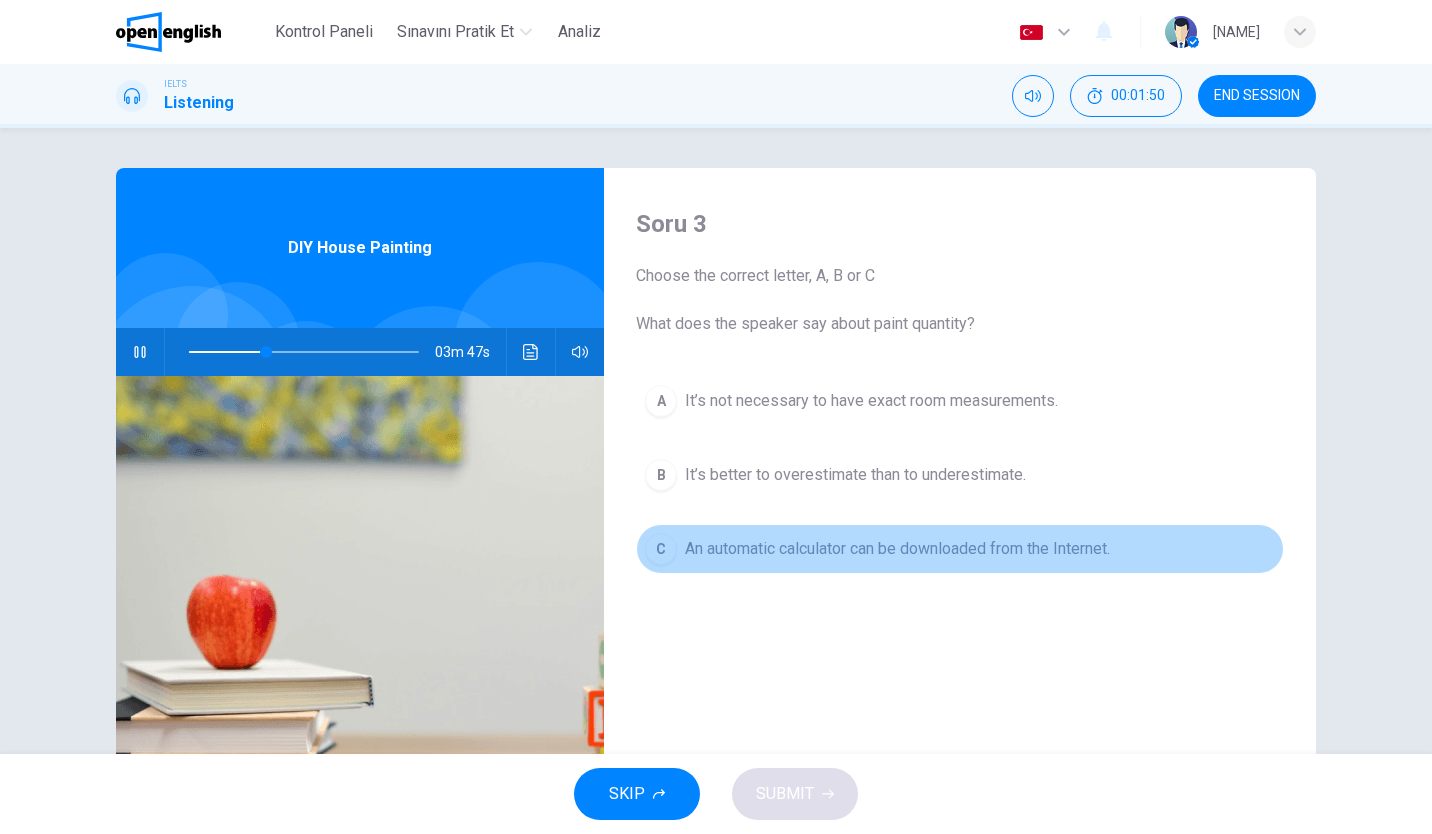 click on "An automatic calculator can be downloaded from the Internet." at bounding box center (897, 549) 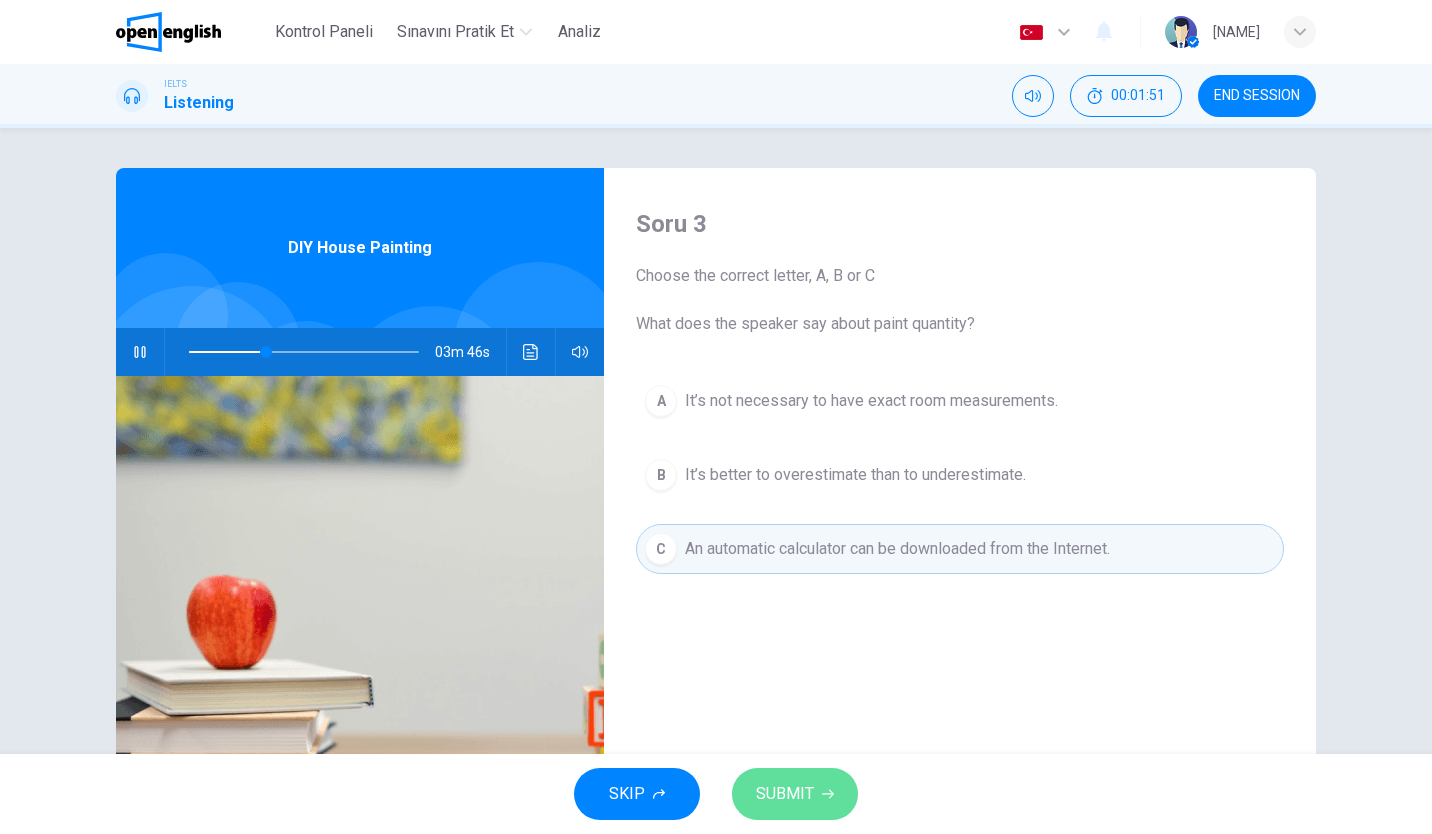 click on "SUBMIT" at bounding box center (795, 794) 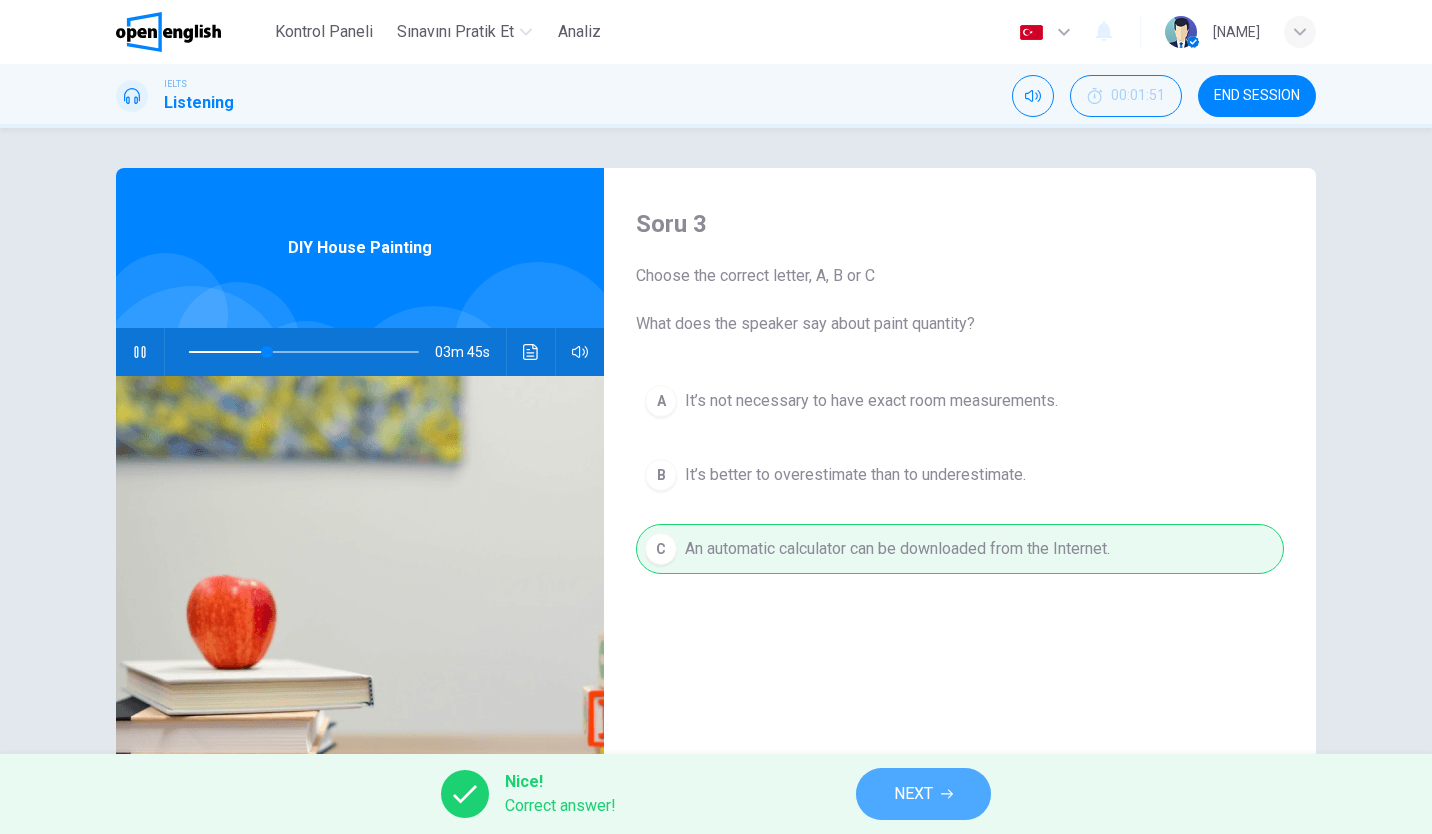 click on "NEXT" at bounding box center [923, 794] 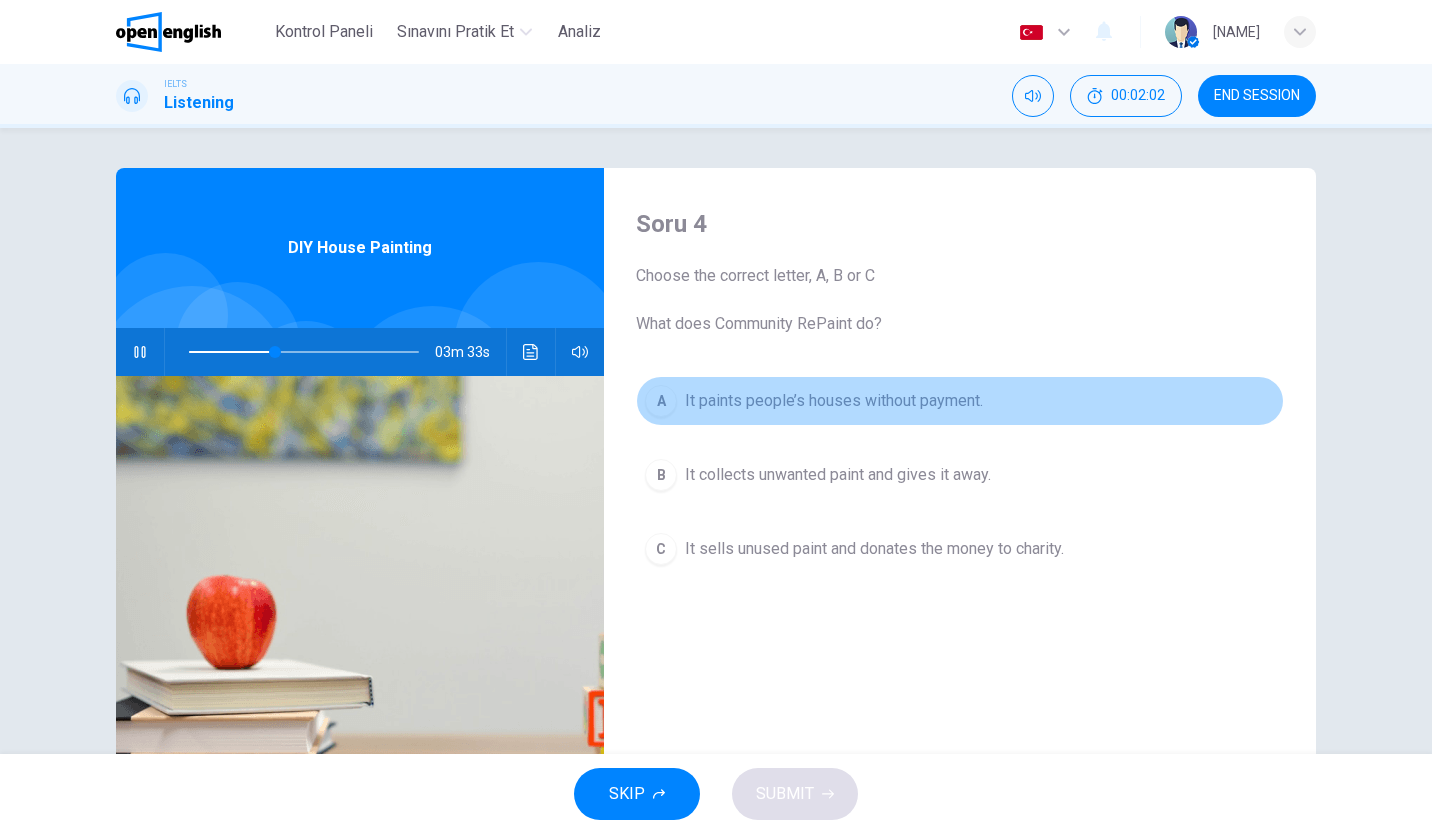 click on "A It paints people’s houses without payment." at bounding box center [960, 401] 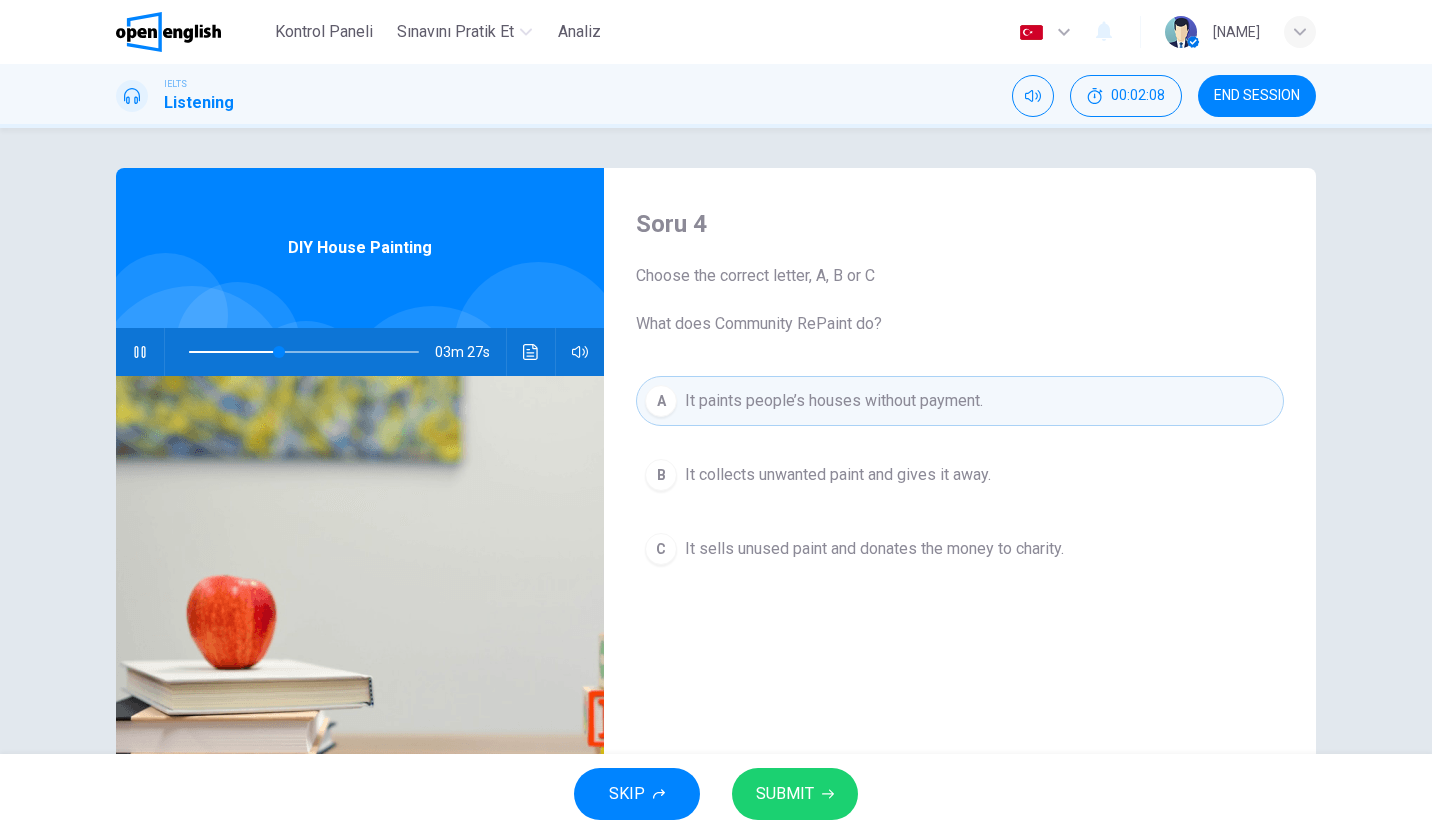 click on "C It sells unused paint and donates the money to charity." at bounding box center [960, 549] 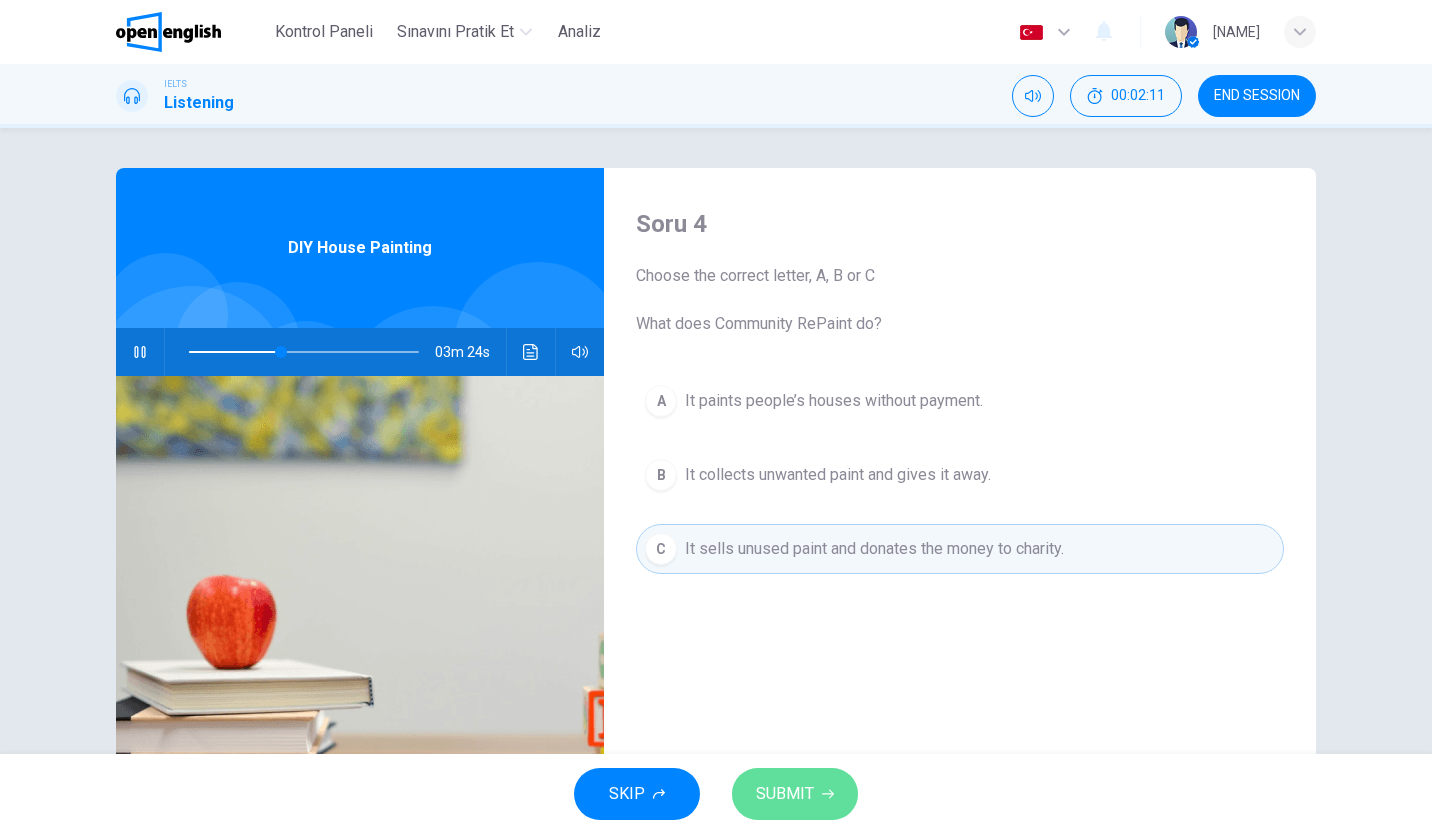 click on "SUBMIT" at bounding box center [795, 794] 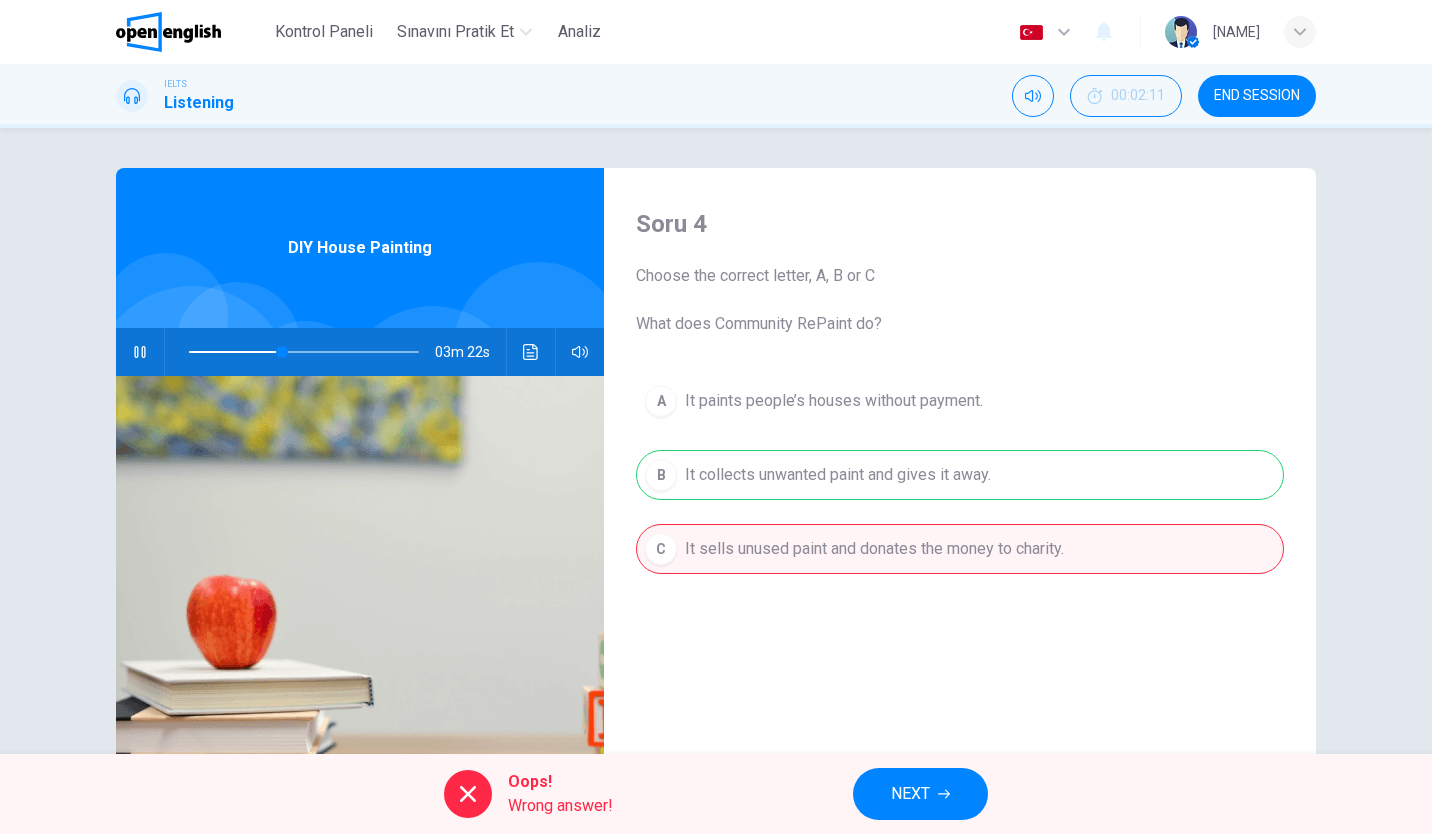 click on "NEXT" at bounding box center [920, 794] 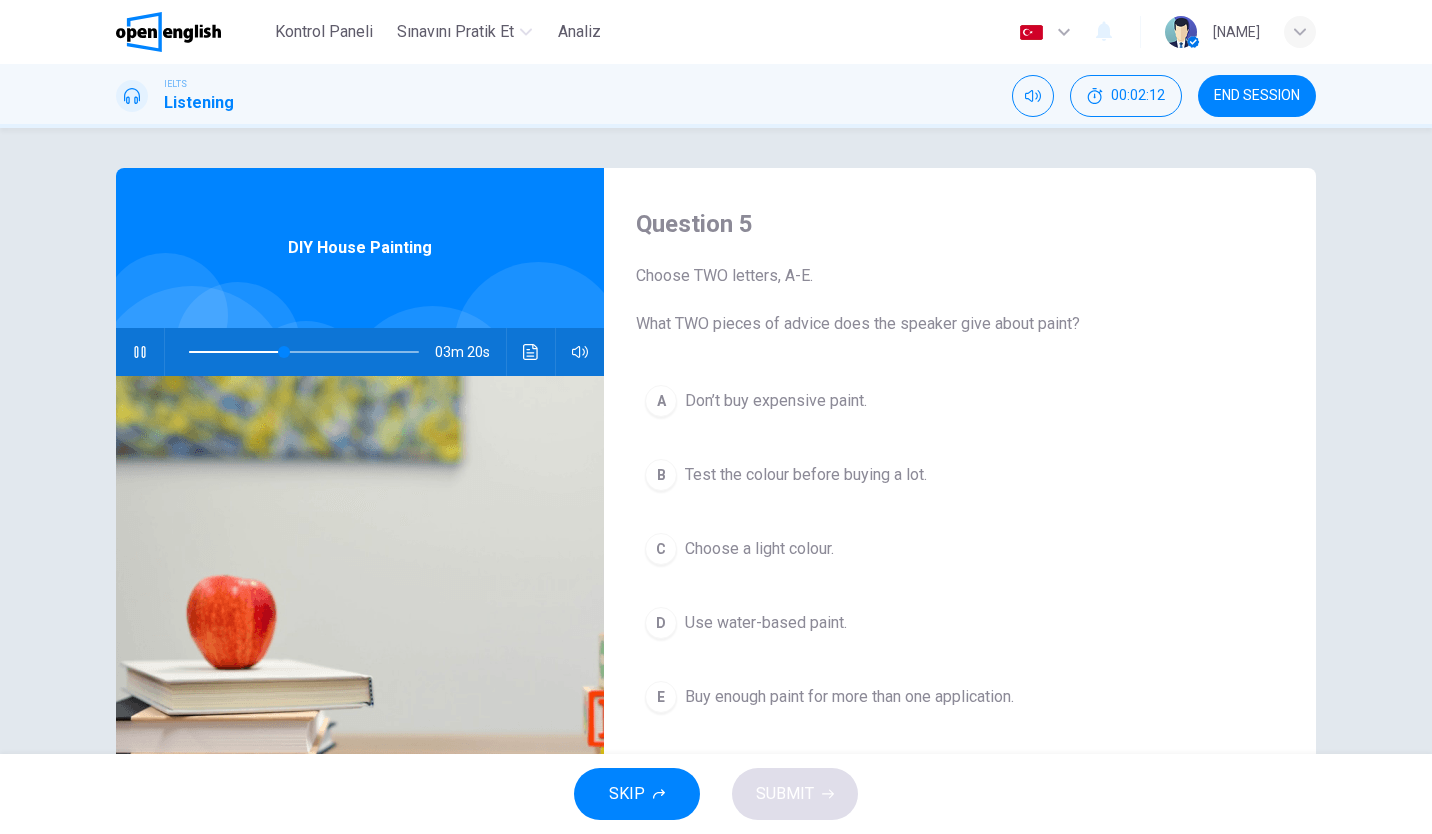 scroll, scrollTop: 47, scrollLeft: 0, axis: vertical 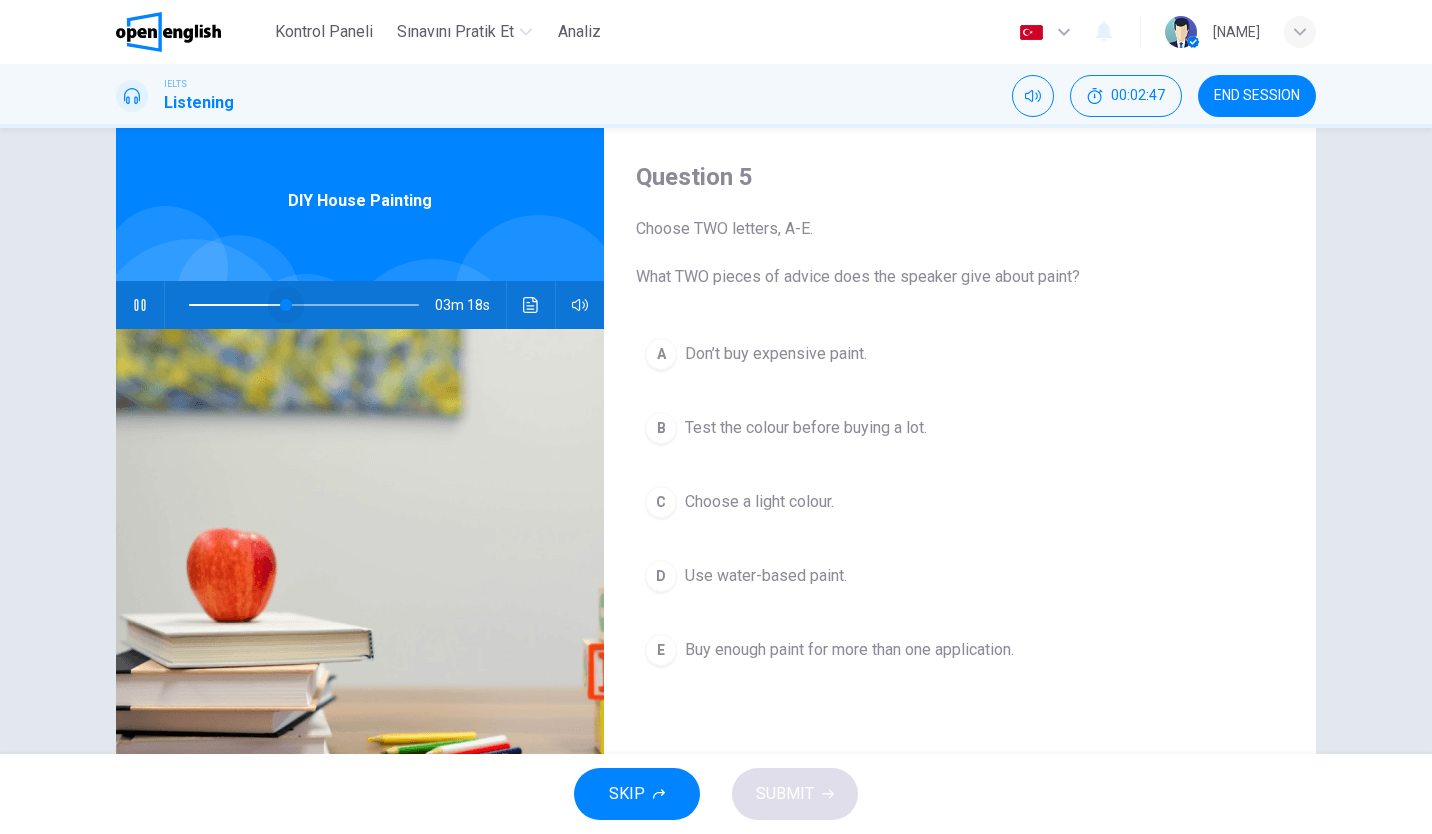 click at bounding box center (286, 305) 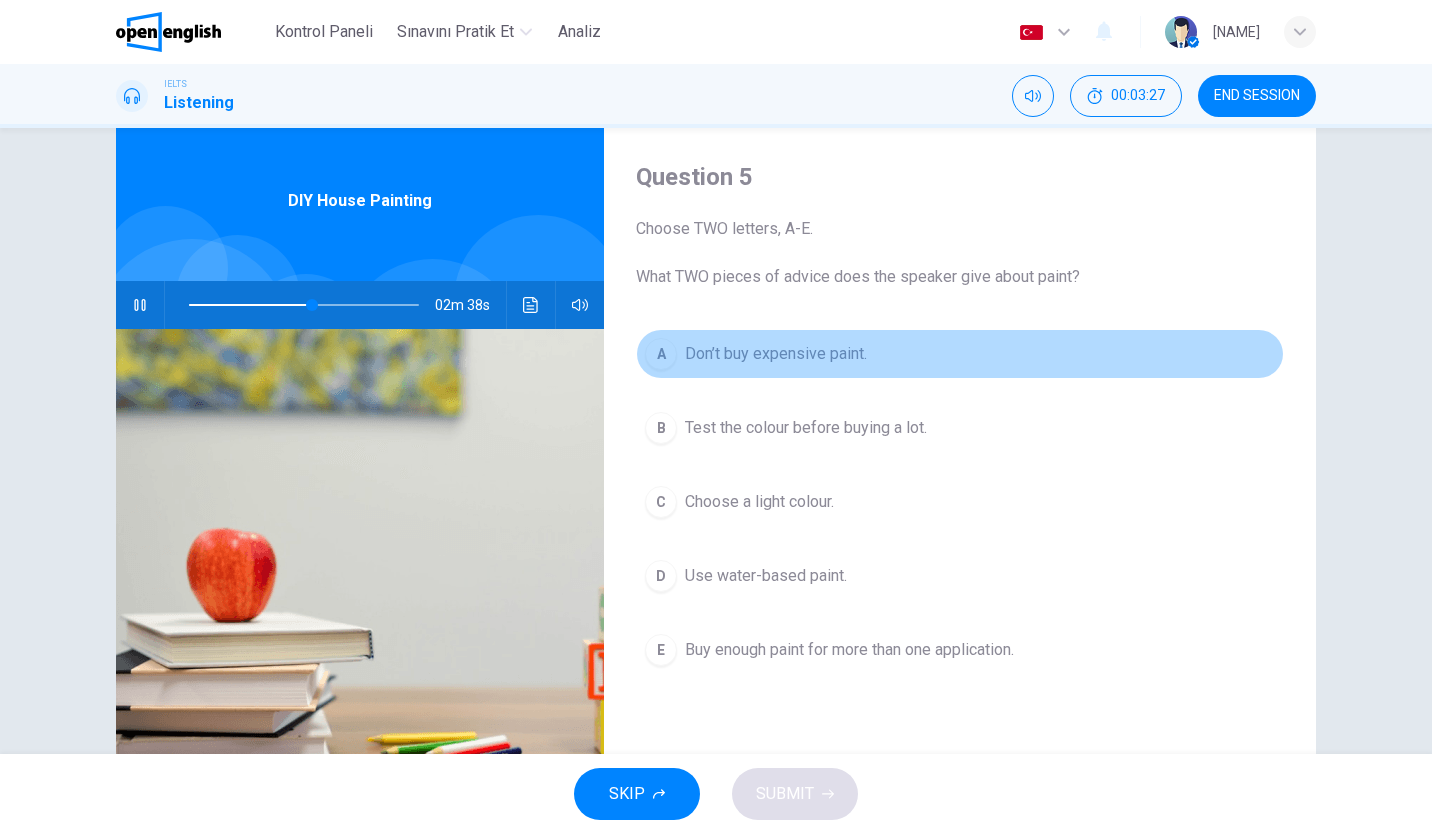 click on "Don’t buy expensive paint." at bounding box center [776, 354] 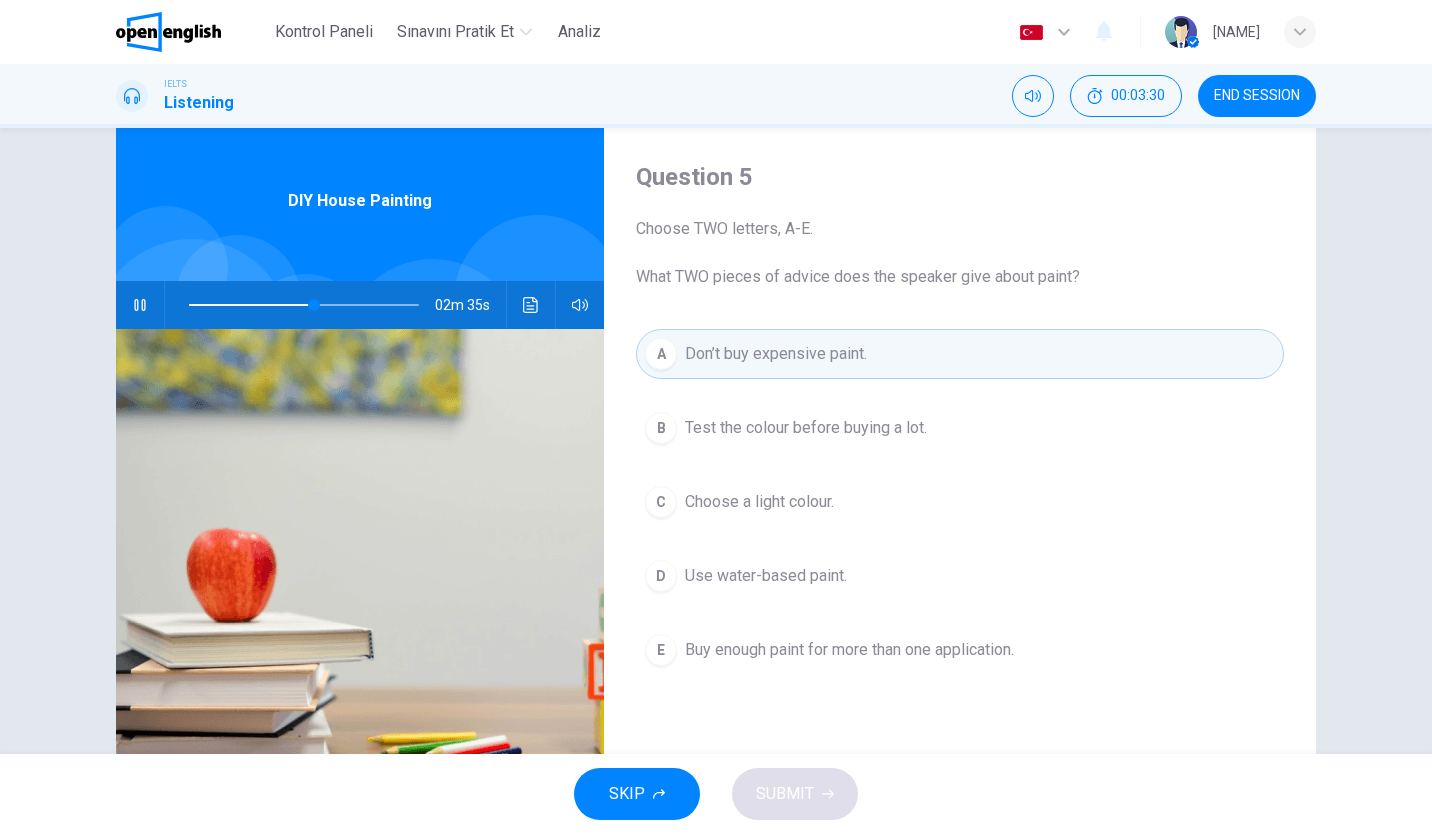 click on "Buy enough paint for more than one application." at bounding box center (849, 650) 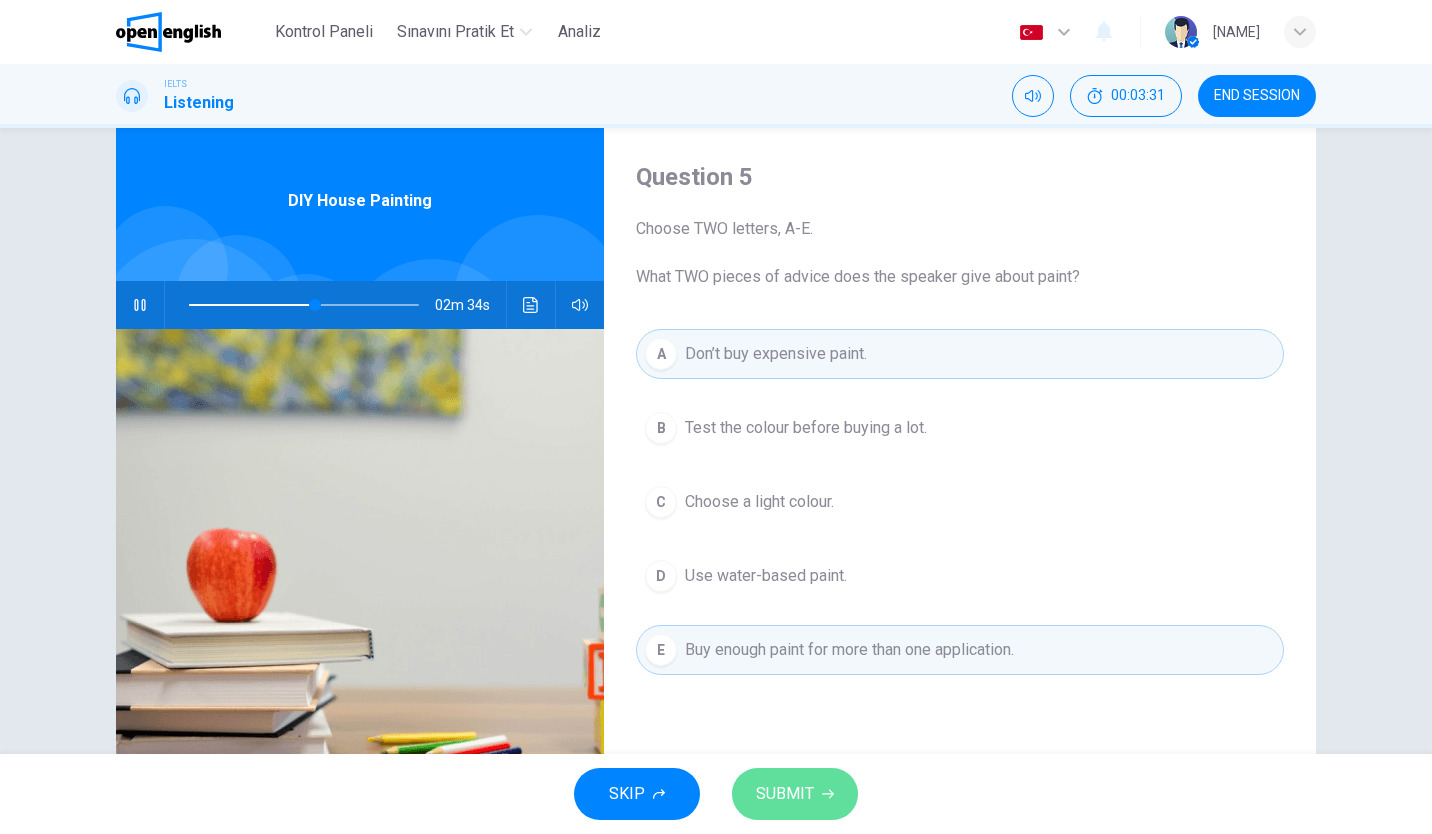 click on "SUBMIT" at bounding box center (785, 794) 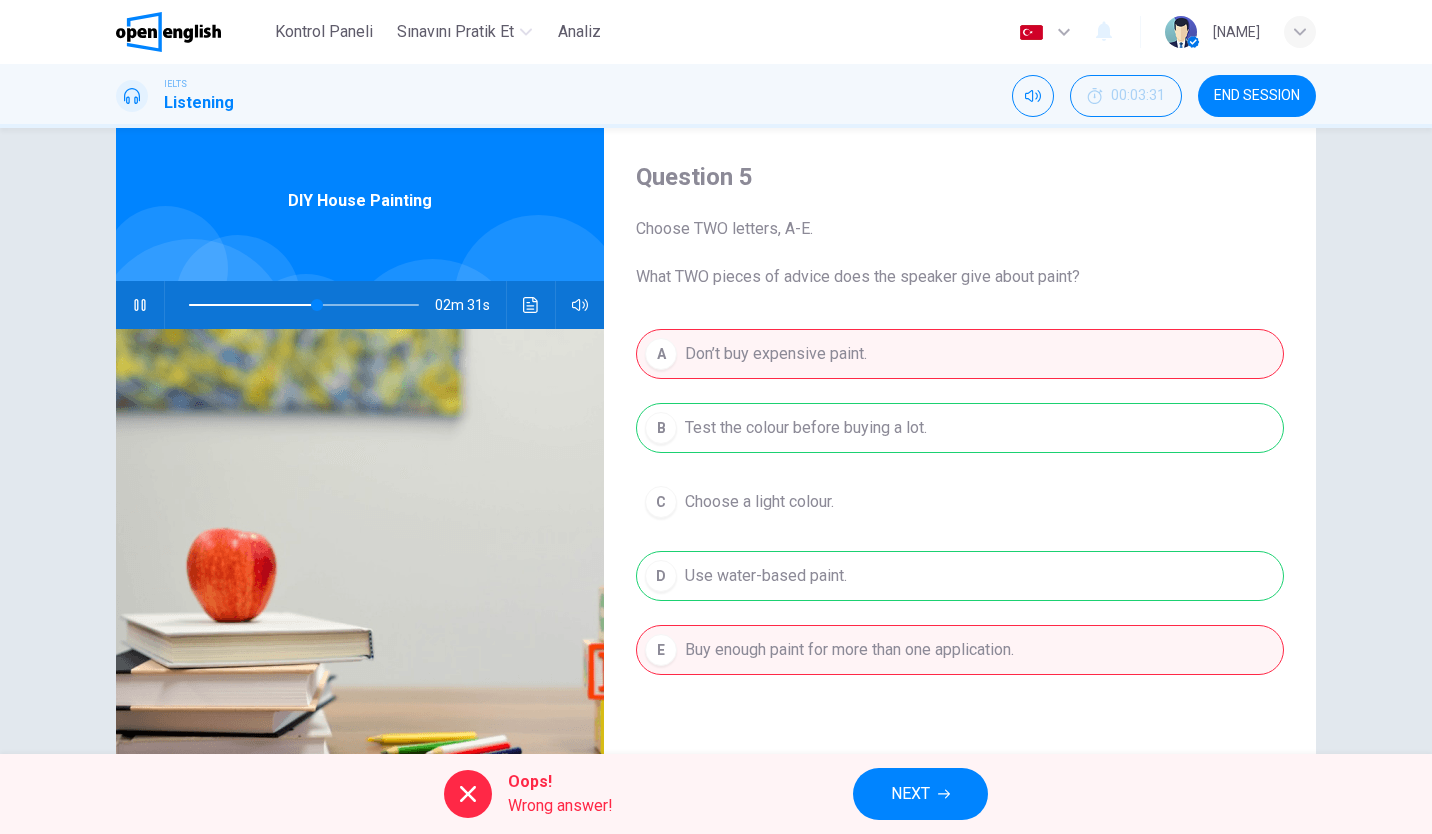click on "NEXT" at bounding box center [910, 794] 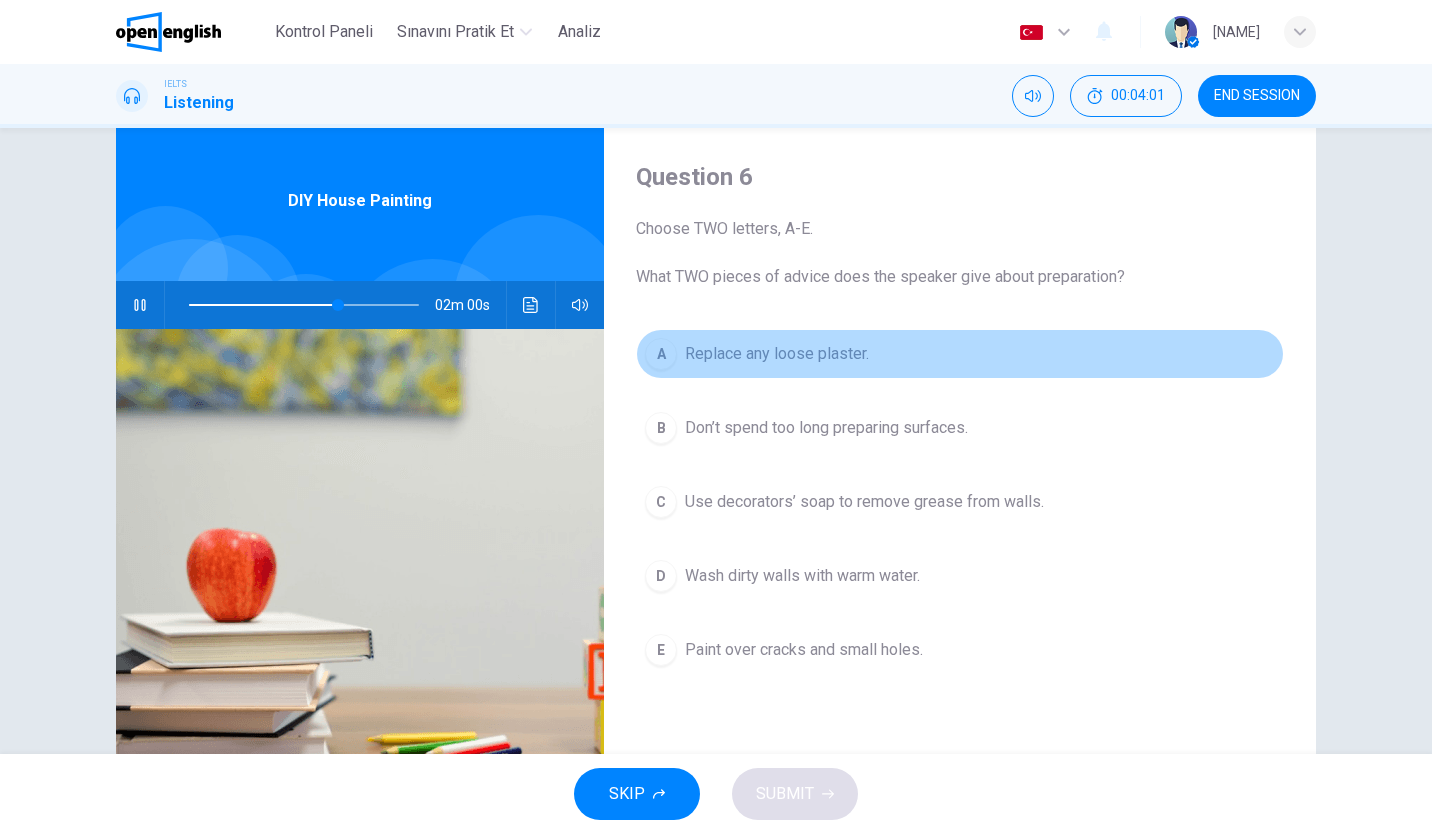 click on "A Replace any loose plaster." at bounding box center (960, 354) 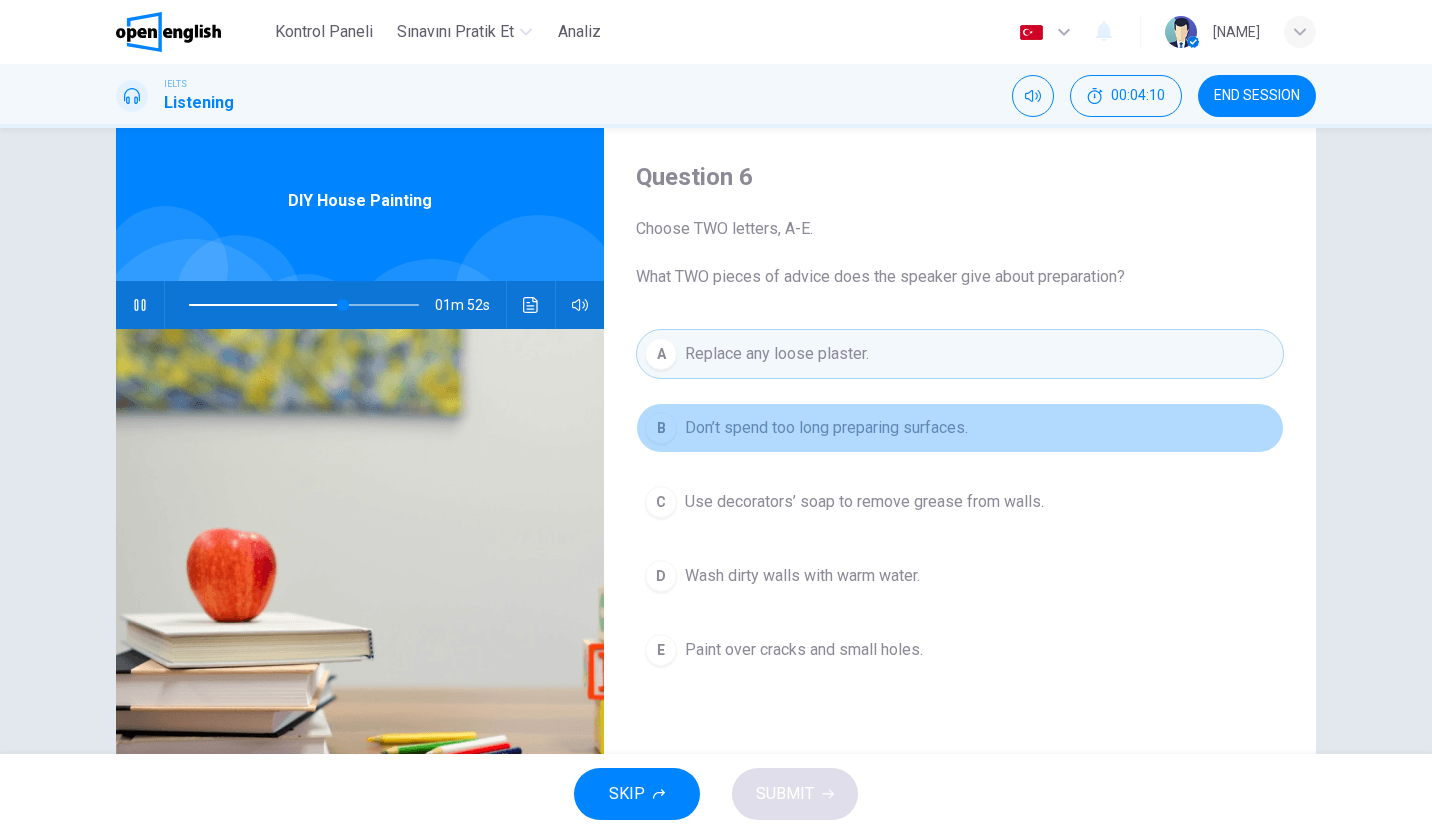 click on "Don’t spend too long preparing surfaces." at bounding box center [826, 428] 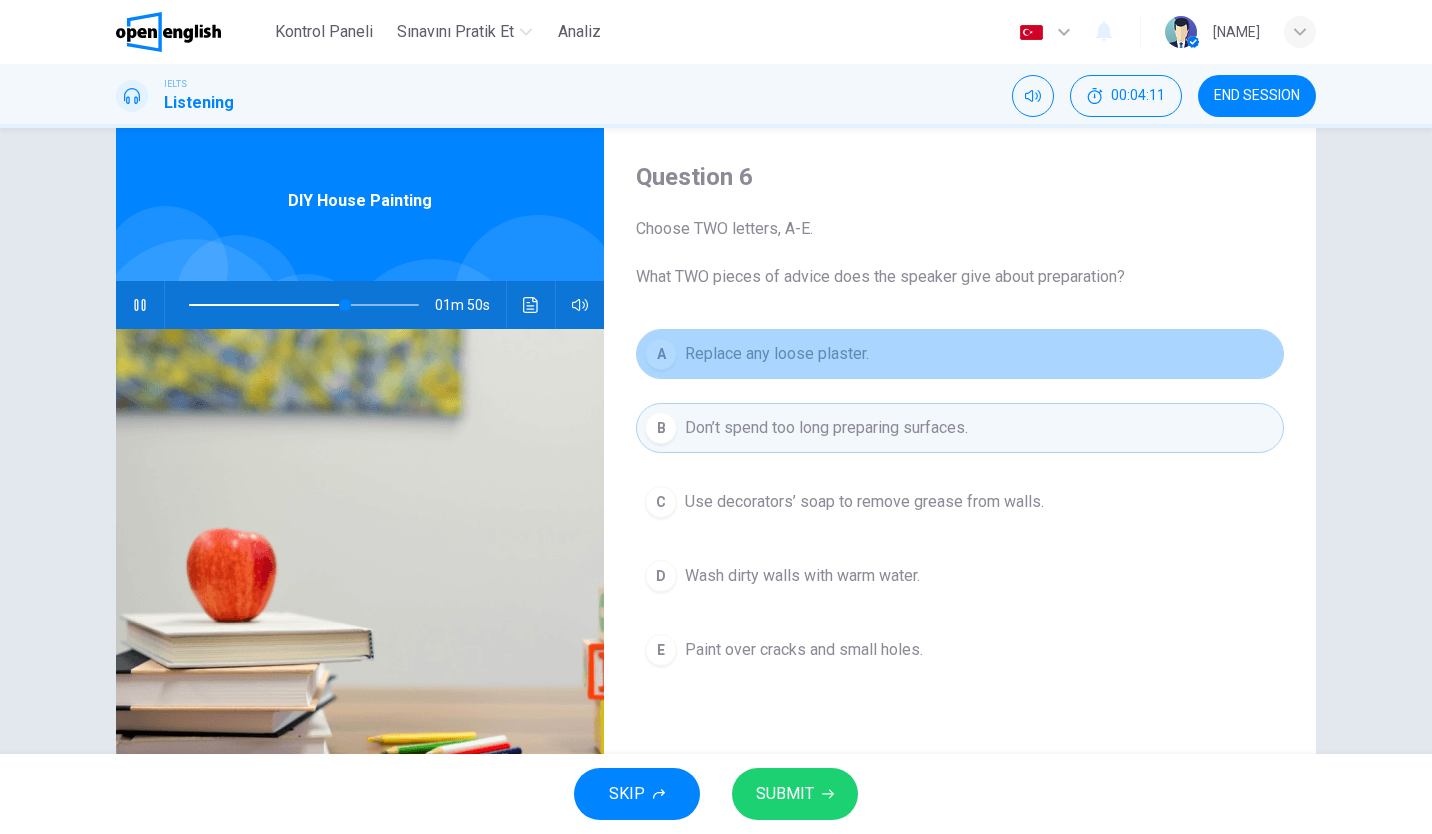 click on "A Replace any loose plaster." at bounding box center (960, 354) 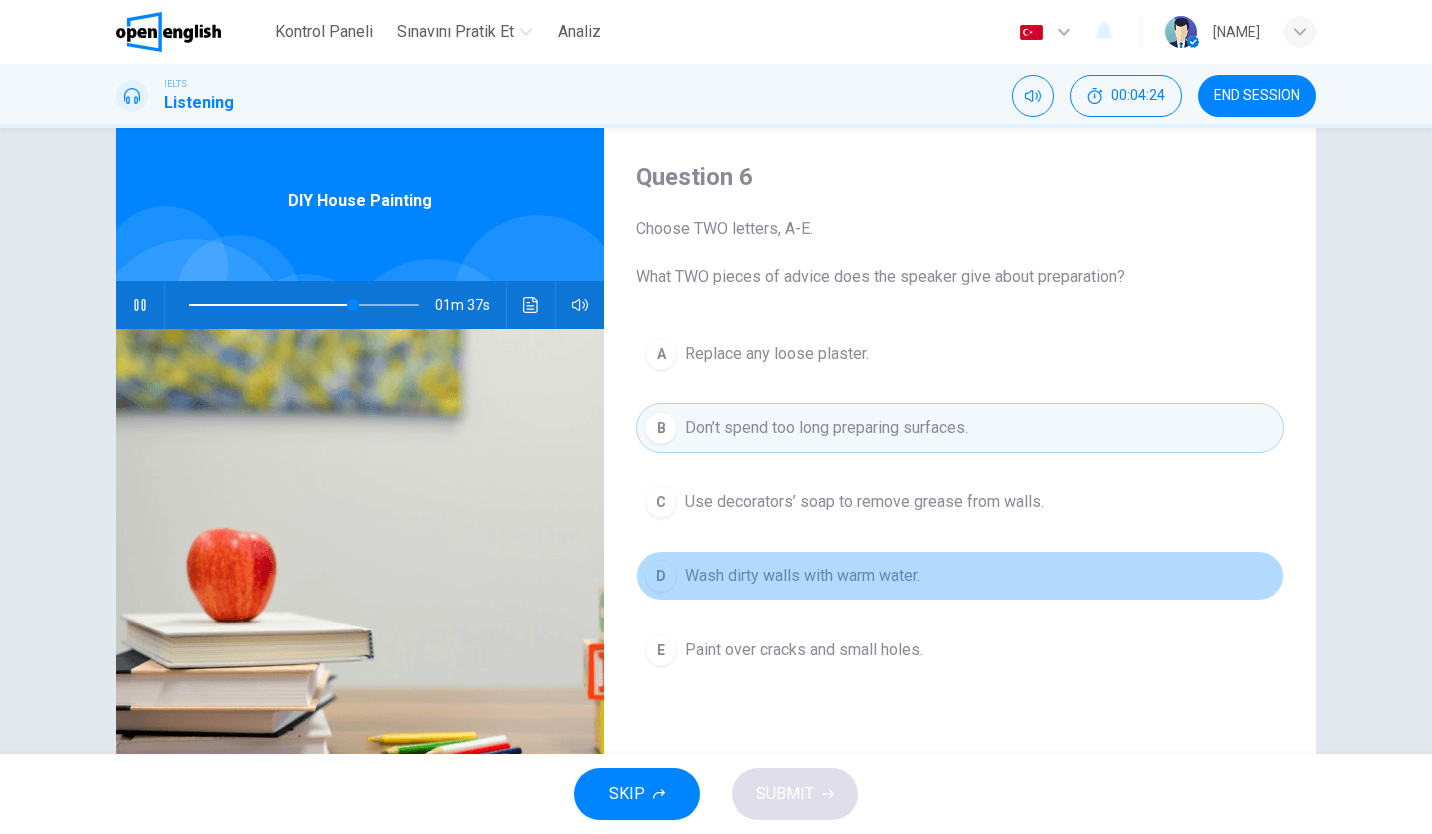 click on "Wash dirty walls with warm water." at bounding box center [802, 576] 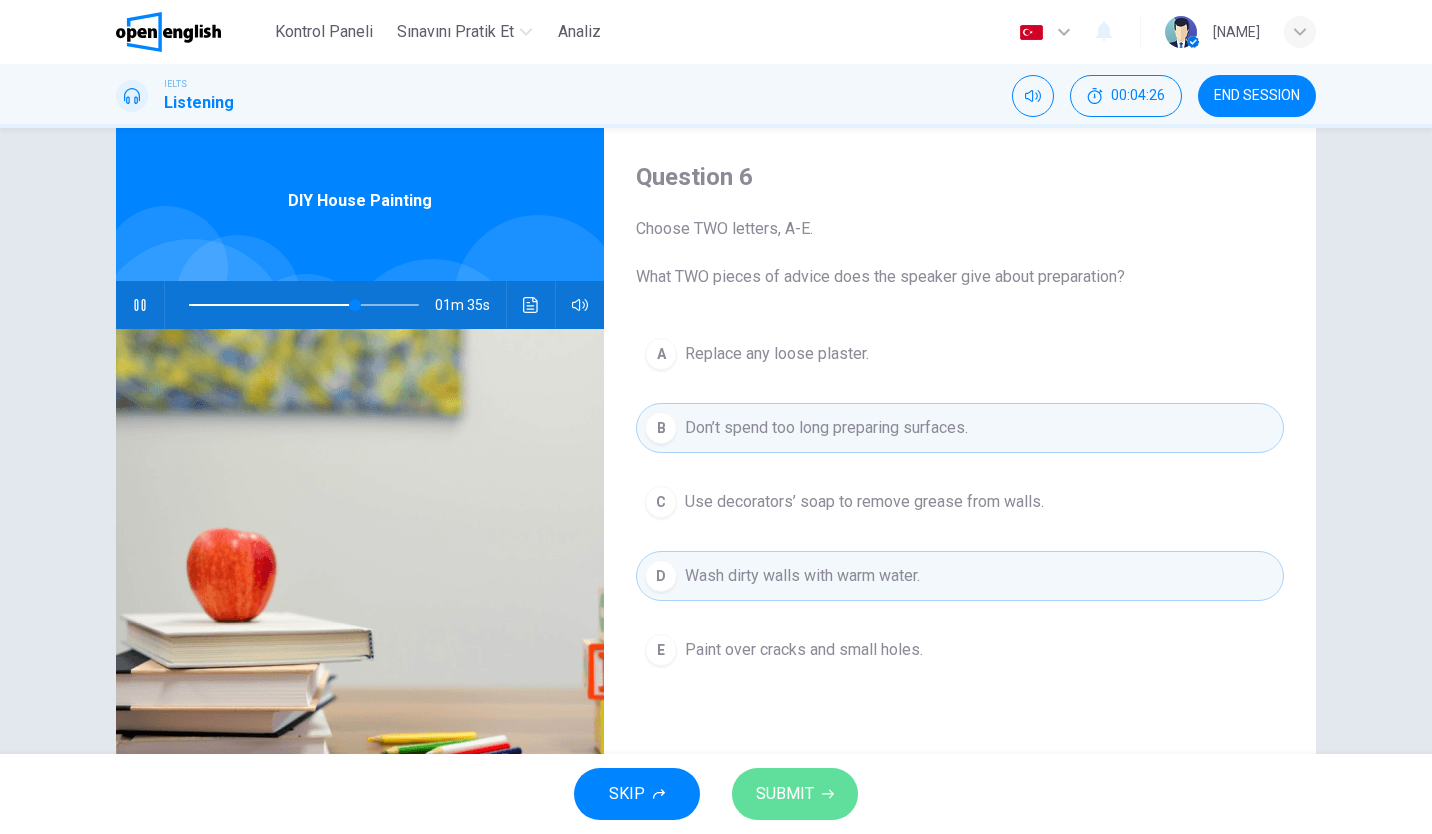 click on "SUBMIT" at bounding box center [795, 794] 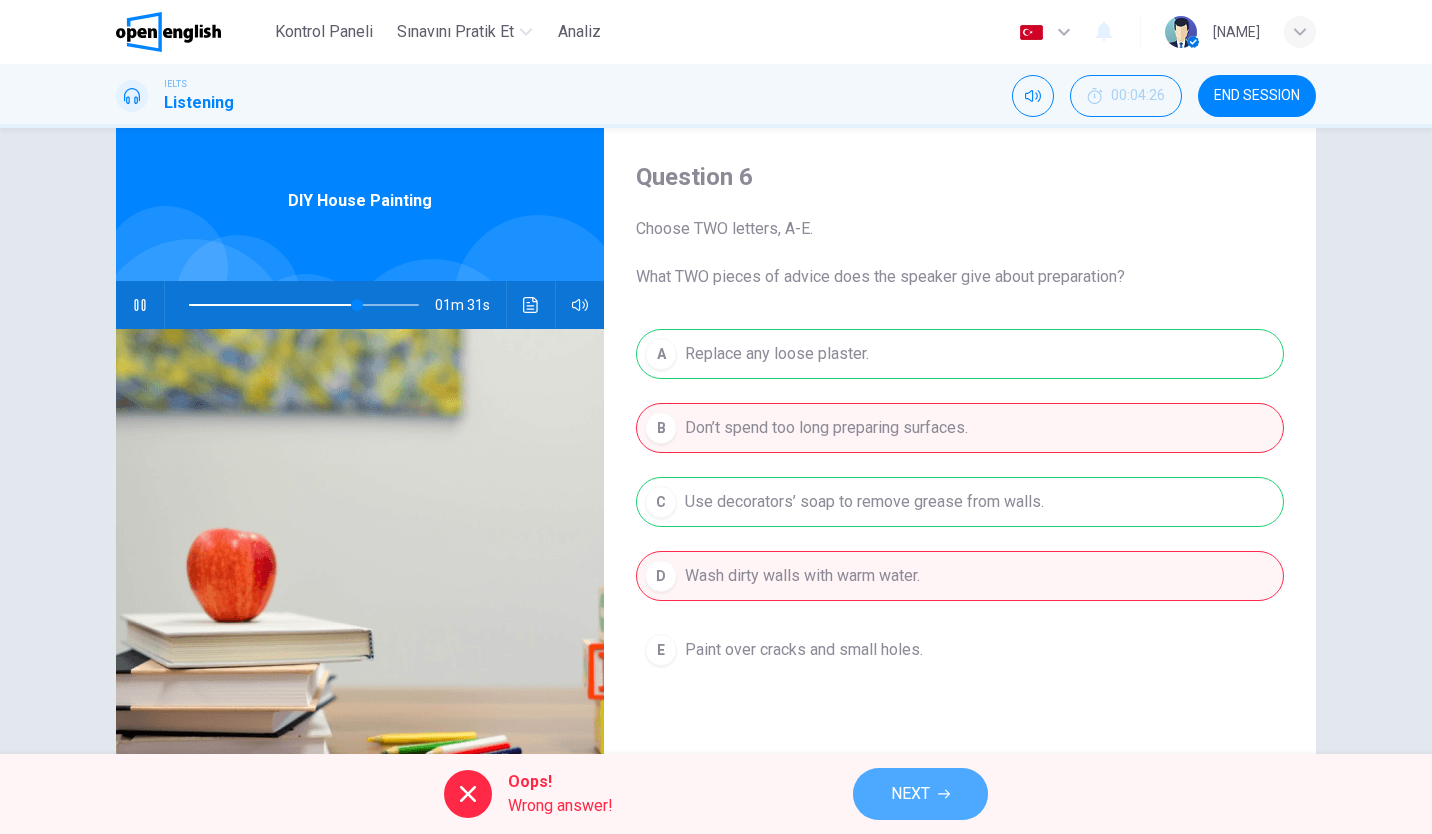 click on "NEXT" at bounding box center (910, 794) 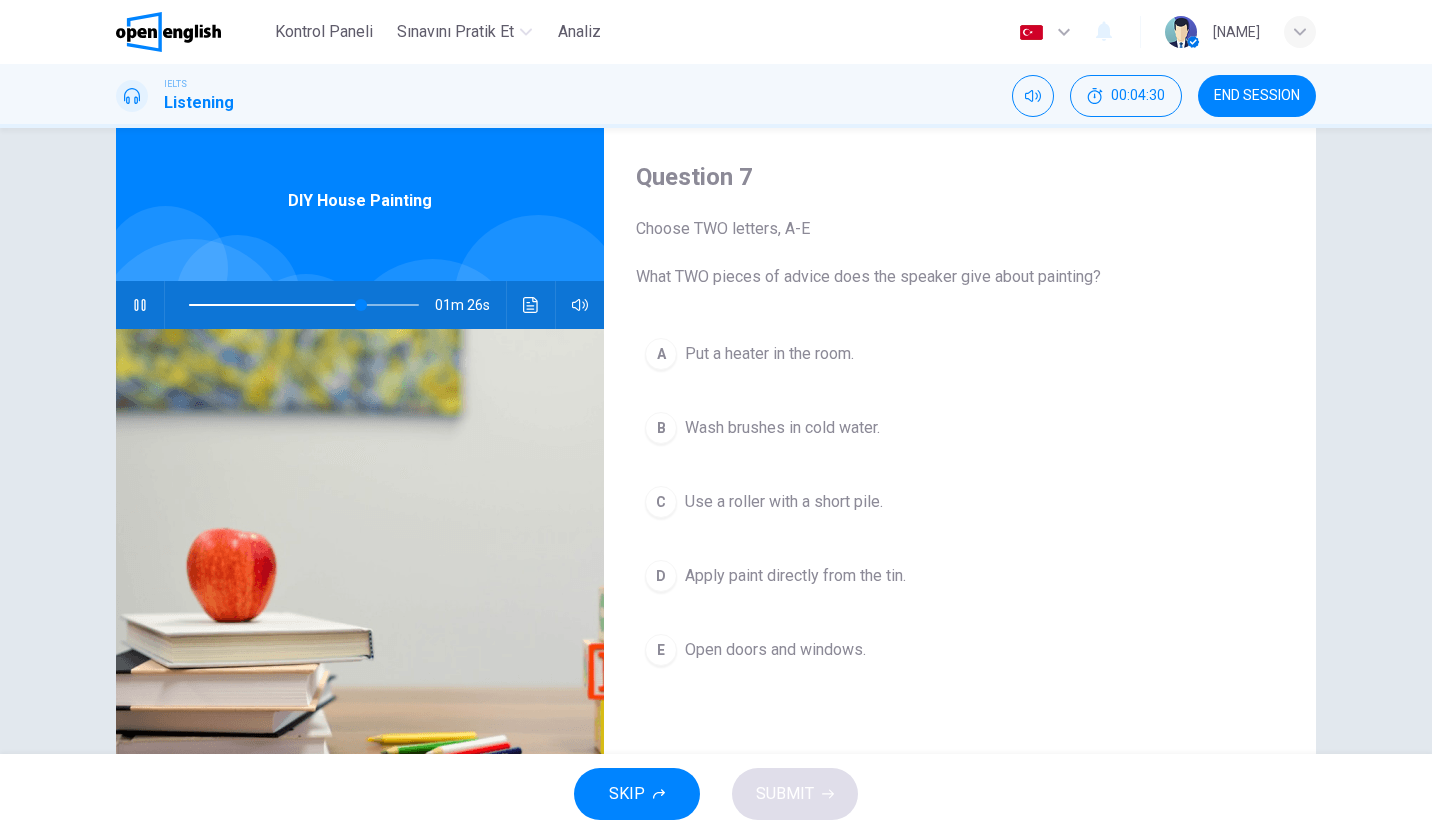 click on "A Put a heater in the room. B Wash brushes in cold water. C Use a roller with a short pile. D Apply paint directly from the tin. E Open doors and windows." at bounding box center [960, 522] 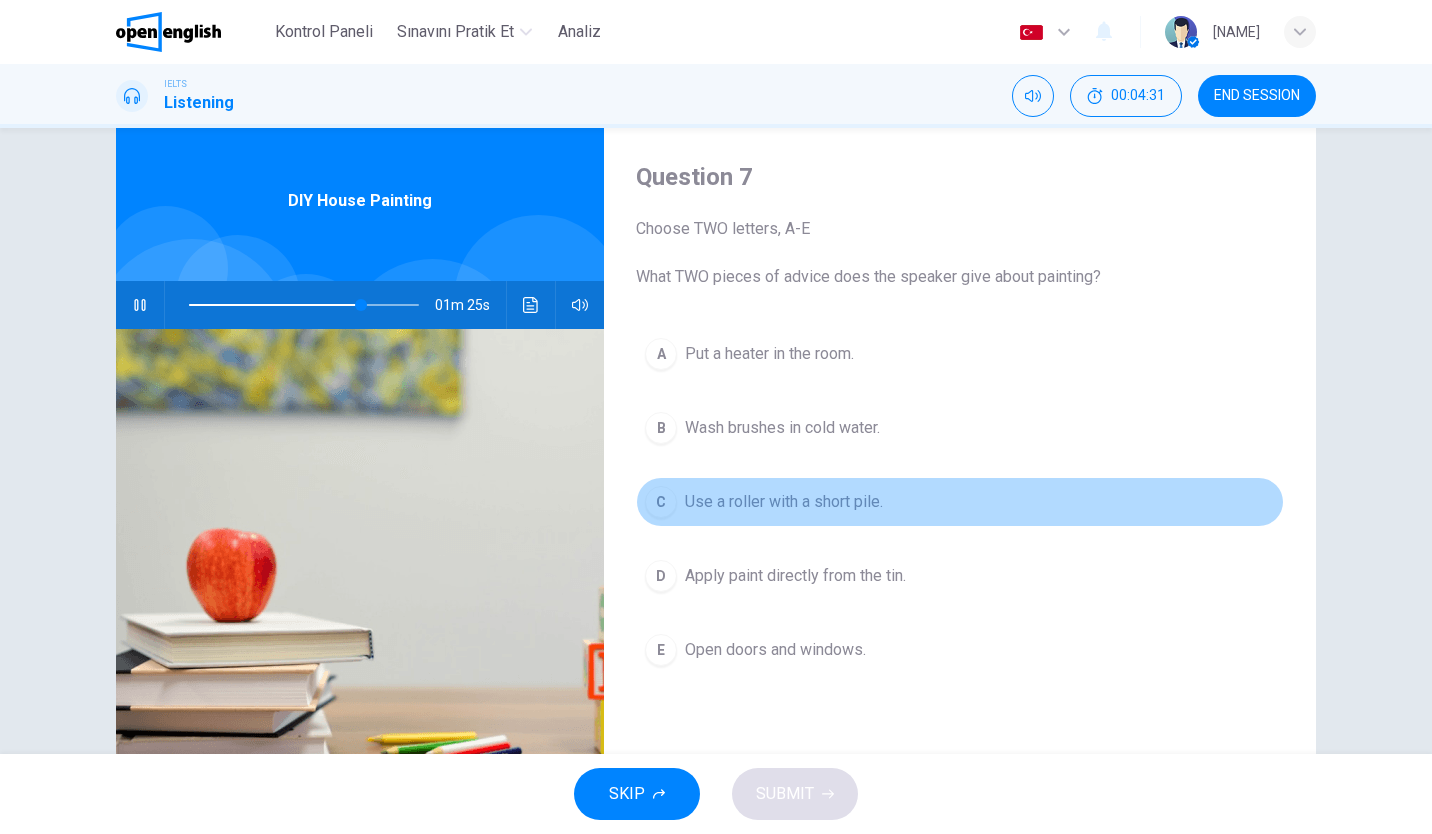click on "C Use a roller with a short pile." at bounding box center [960, 502] 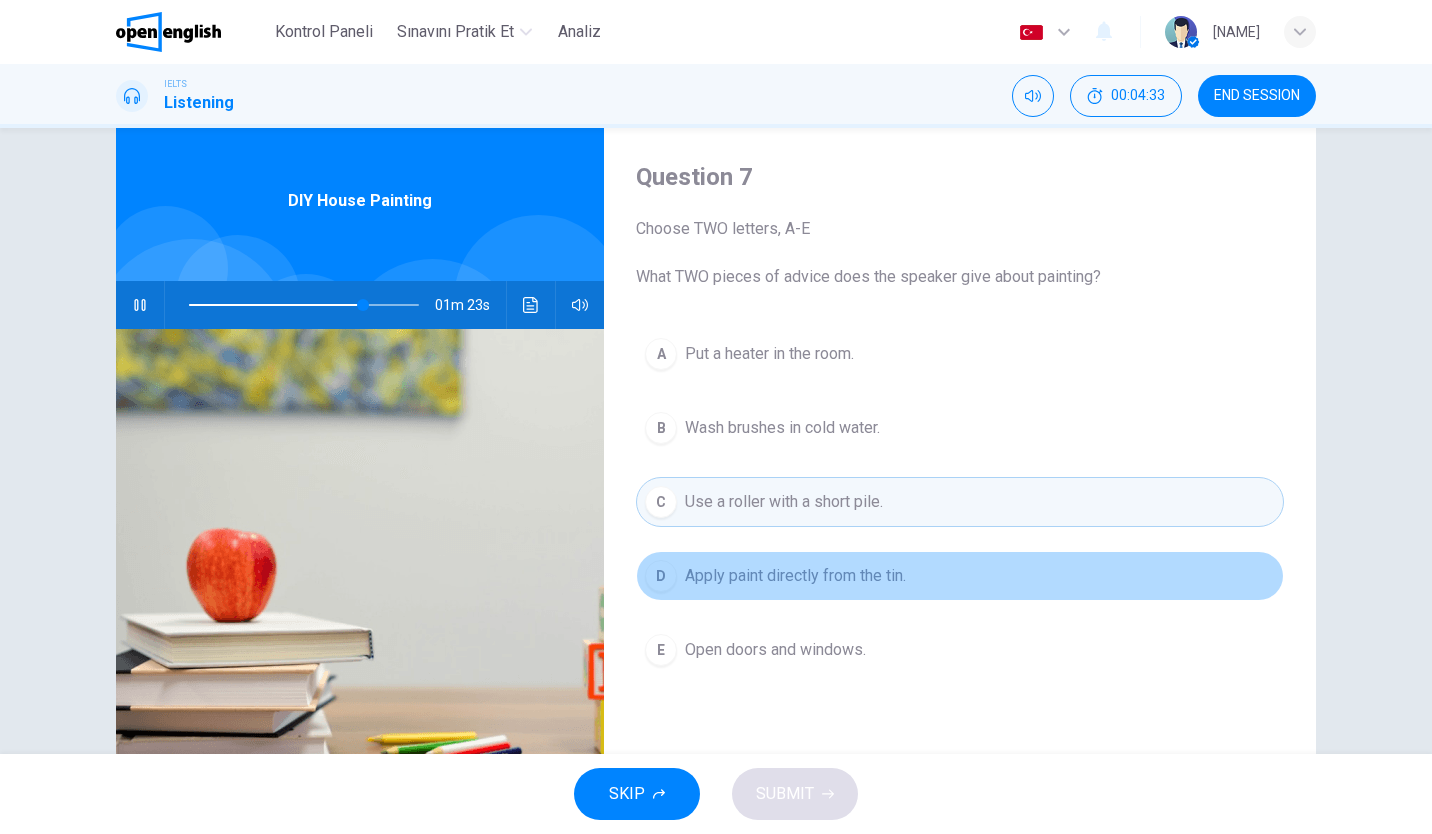 click on "Apply paint directly from the tin." at bounding box center (795, 576) 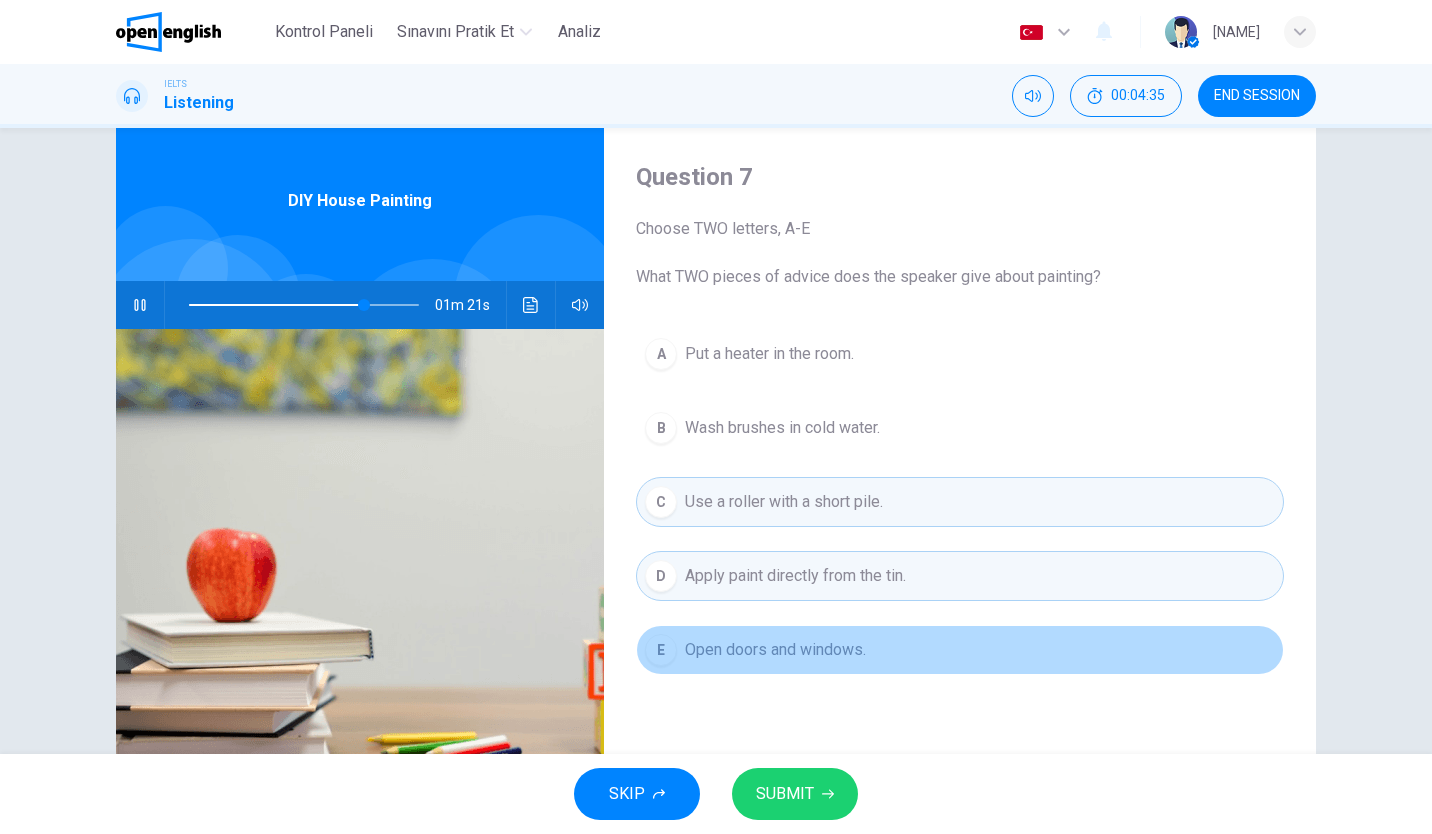 click on "Open doors and windows." at bounding box center (775, 650) 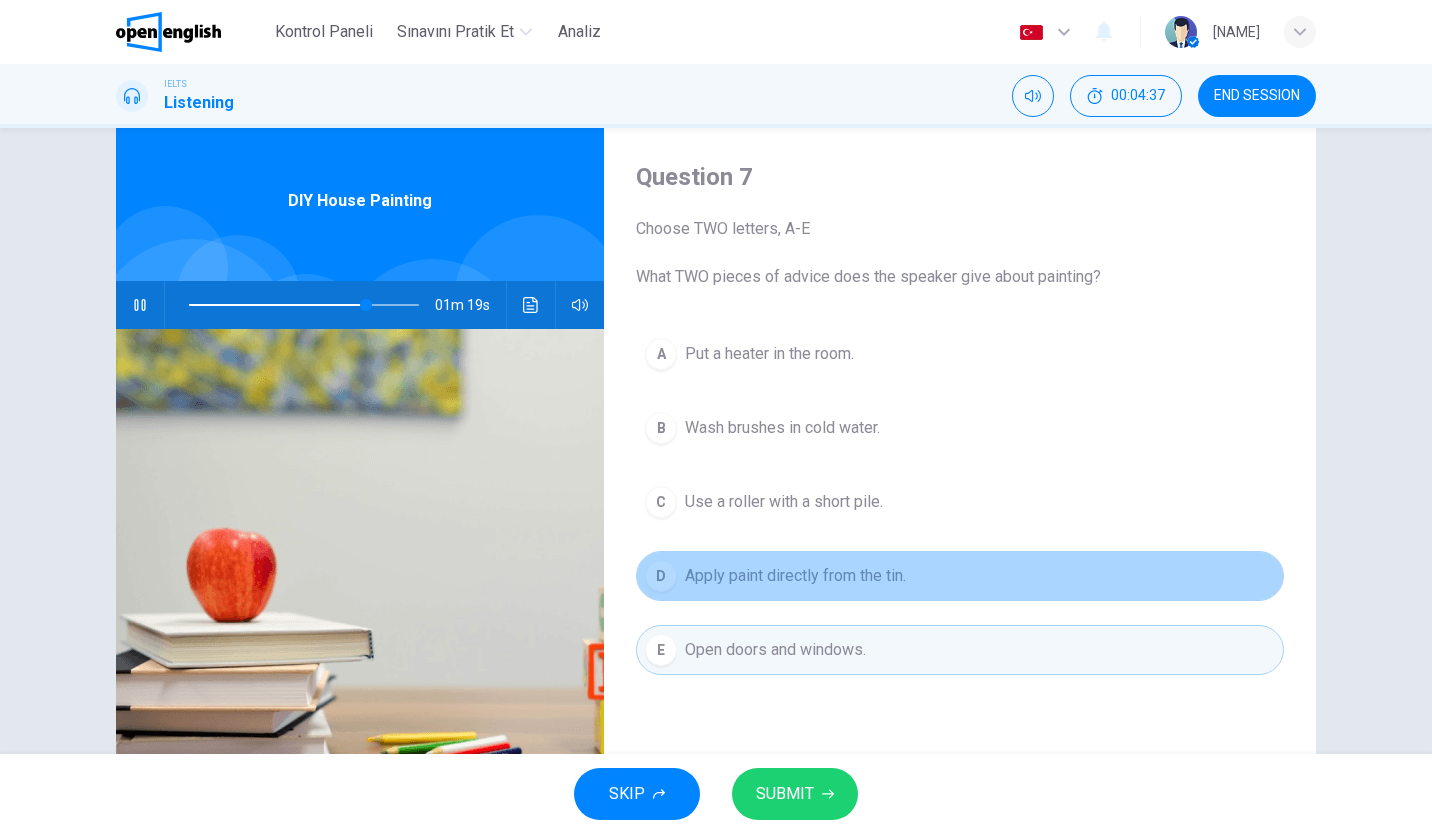click on "Apply paint directly from the tin." at bounding box center [795, 576] 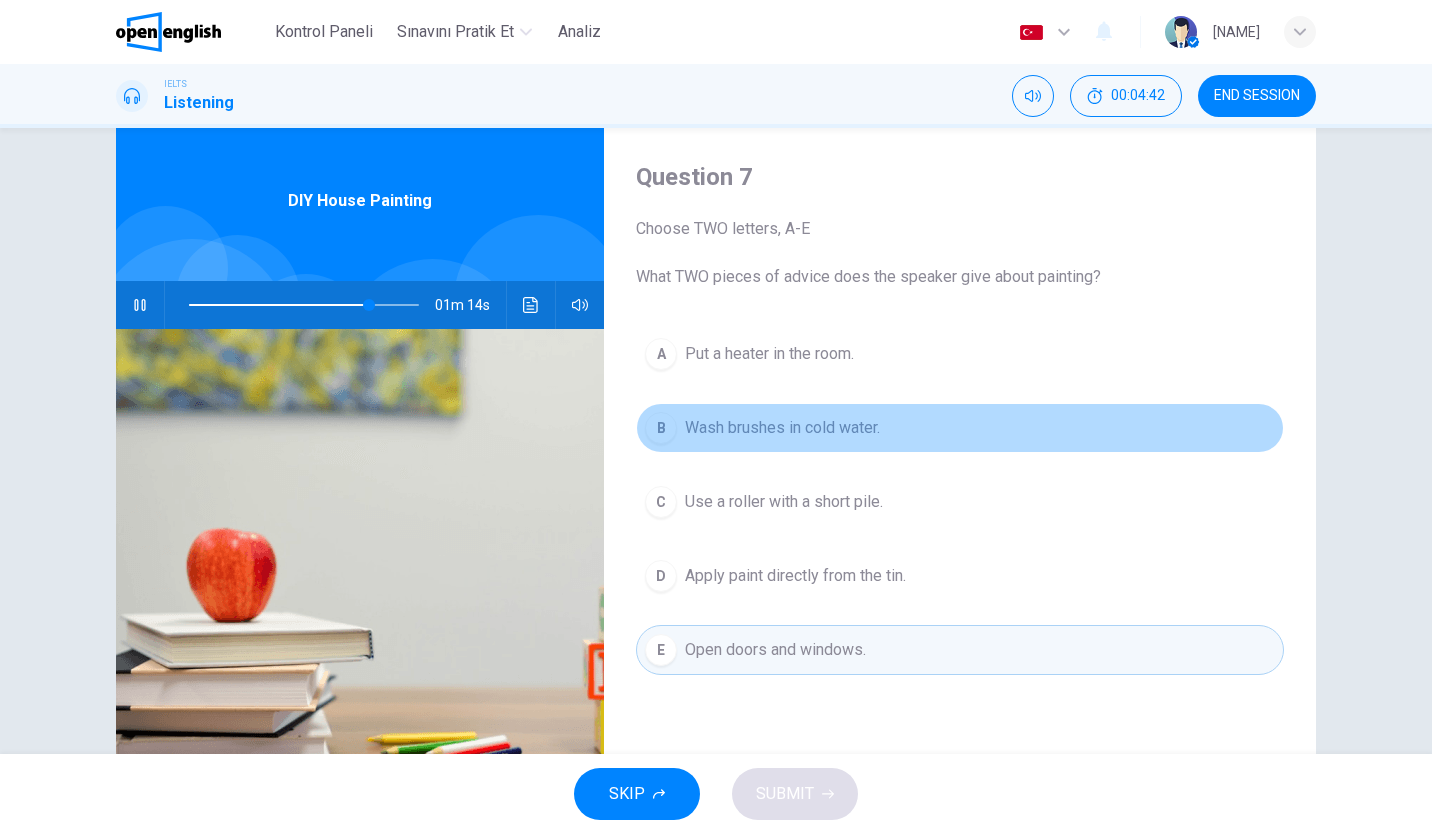 click on "Wash brushes in cold water." at bounding box center [782, 428] 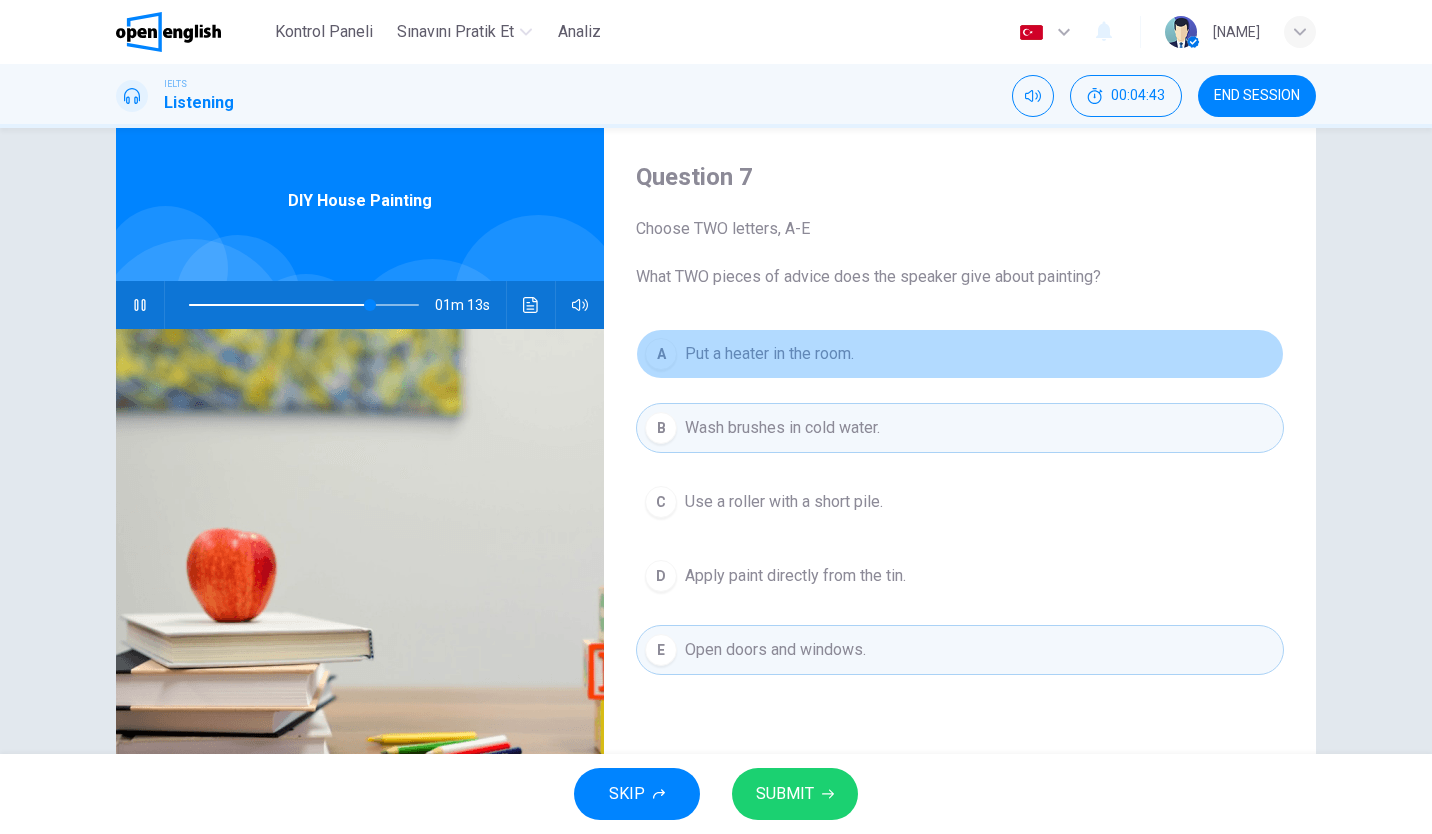 click on "A Put a heater in the room." at bounding box center [960, 354] 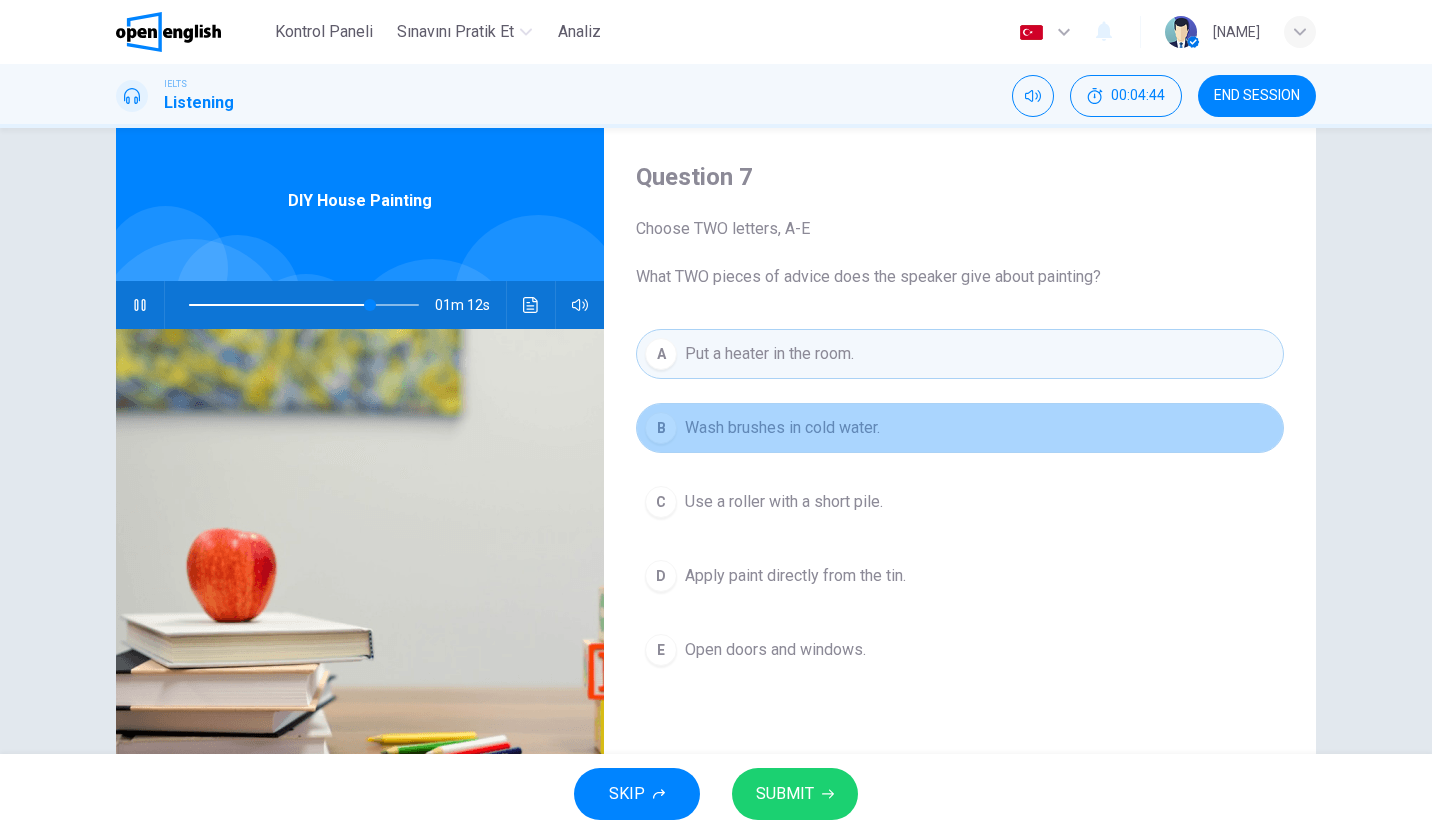 click on "B Wash brushes in cold water." at bounding box center (960, 428) 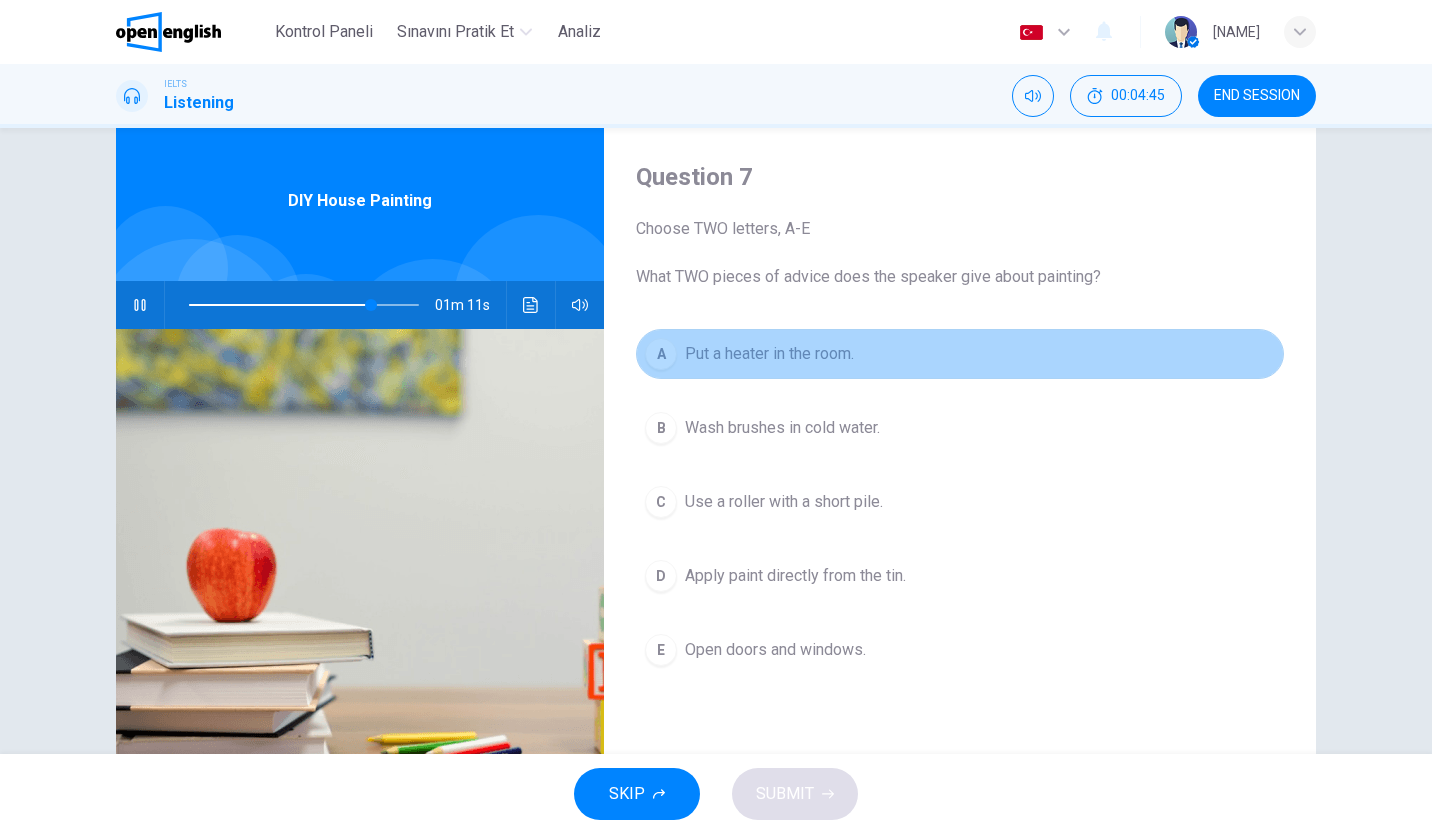 click on "Put a heater in the room." at bounding box center [769, 354] 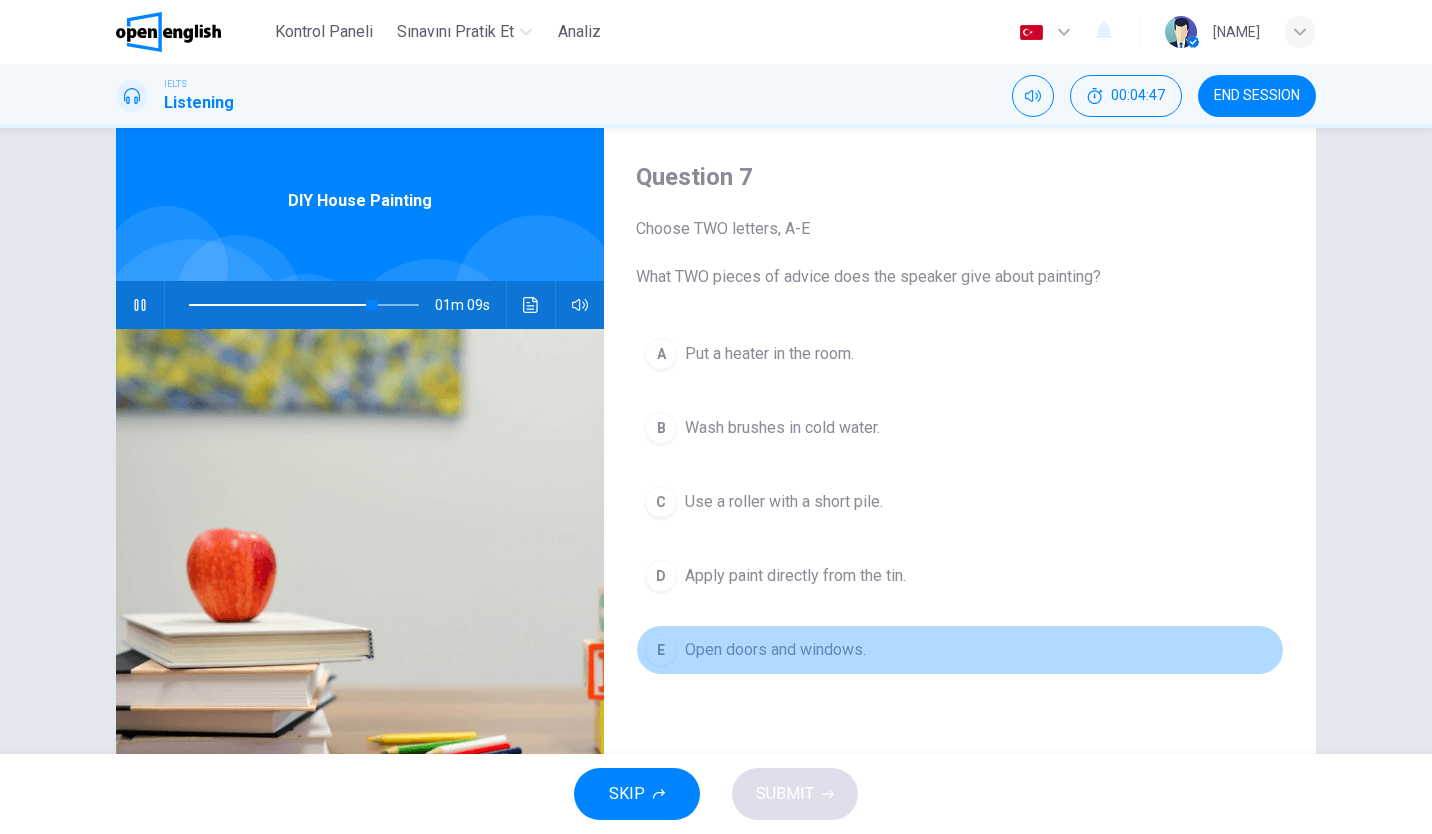 click on "E Open doors and windows." at bounding box center [960, 650] 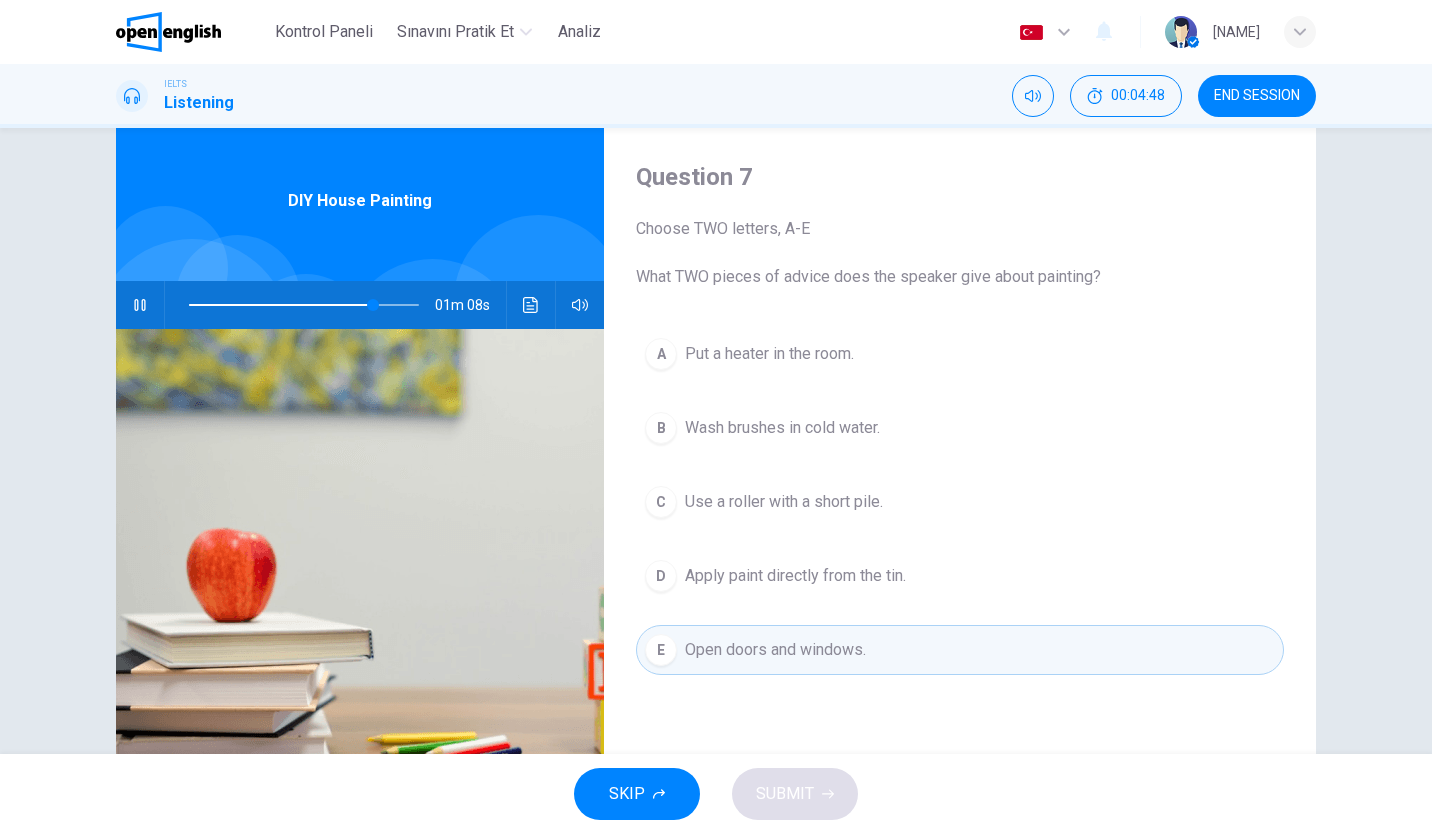 click on "Use a roller with a short pile." at bounding box center [784, 502] 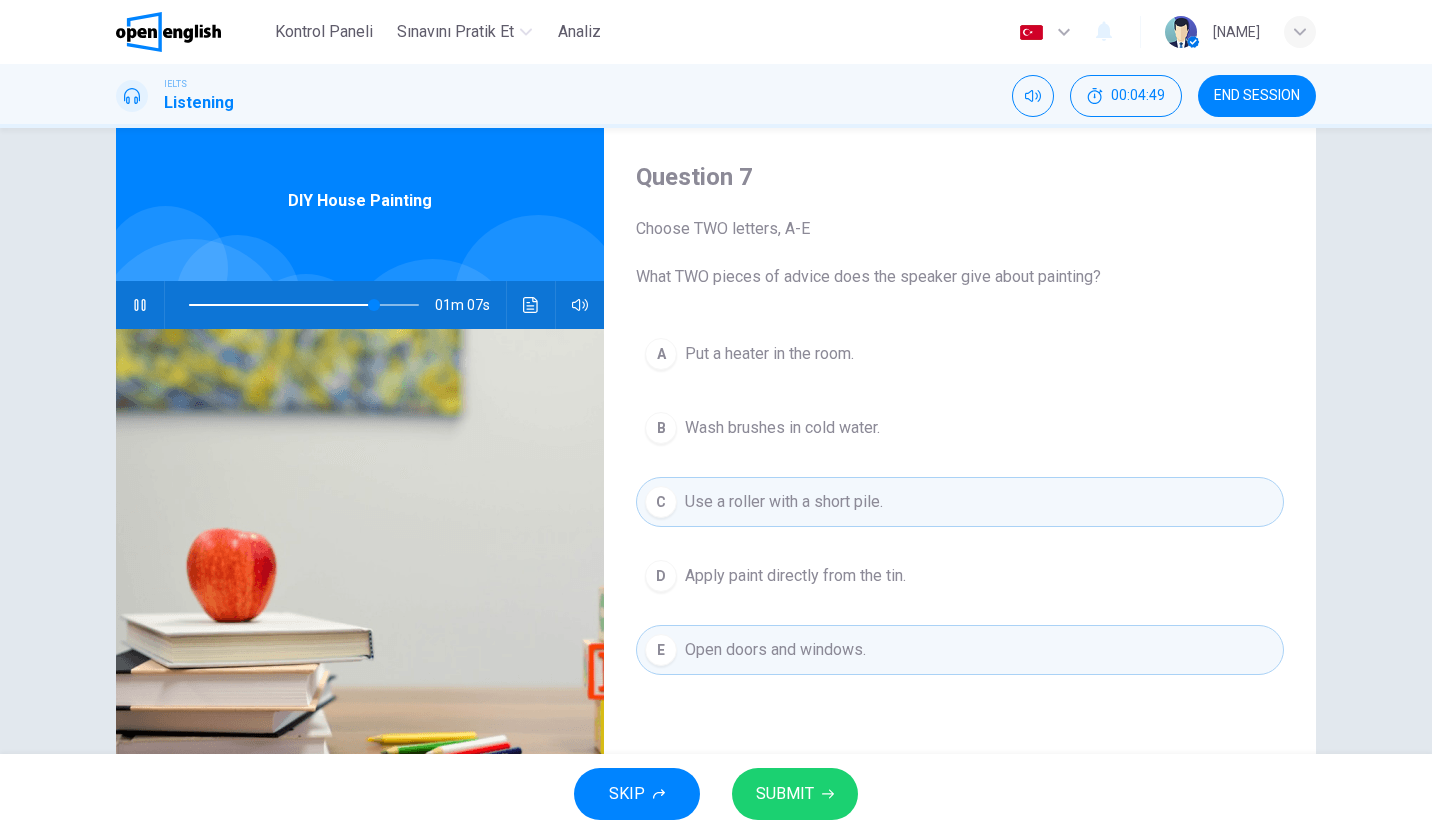 click on "SUBMIT" at bounding box center [795, 794] 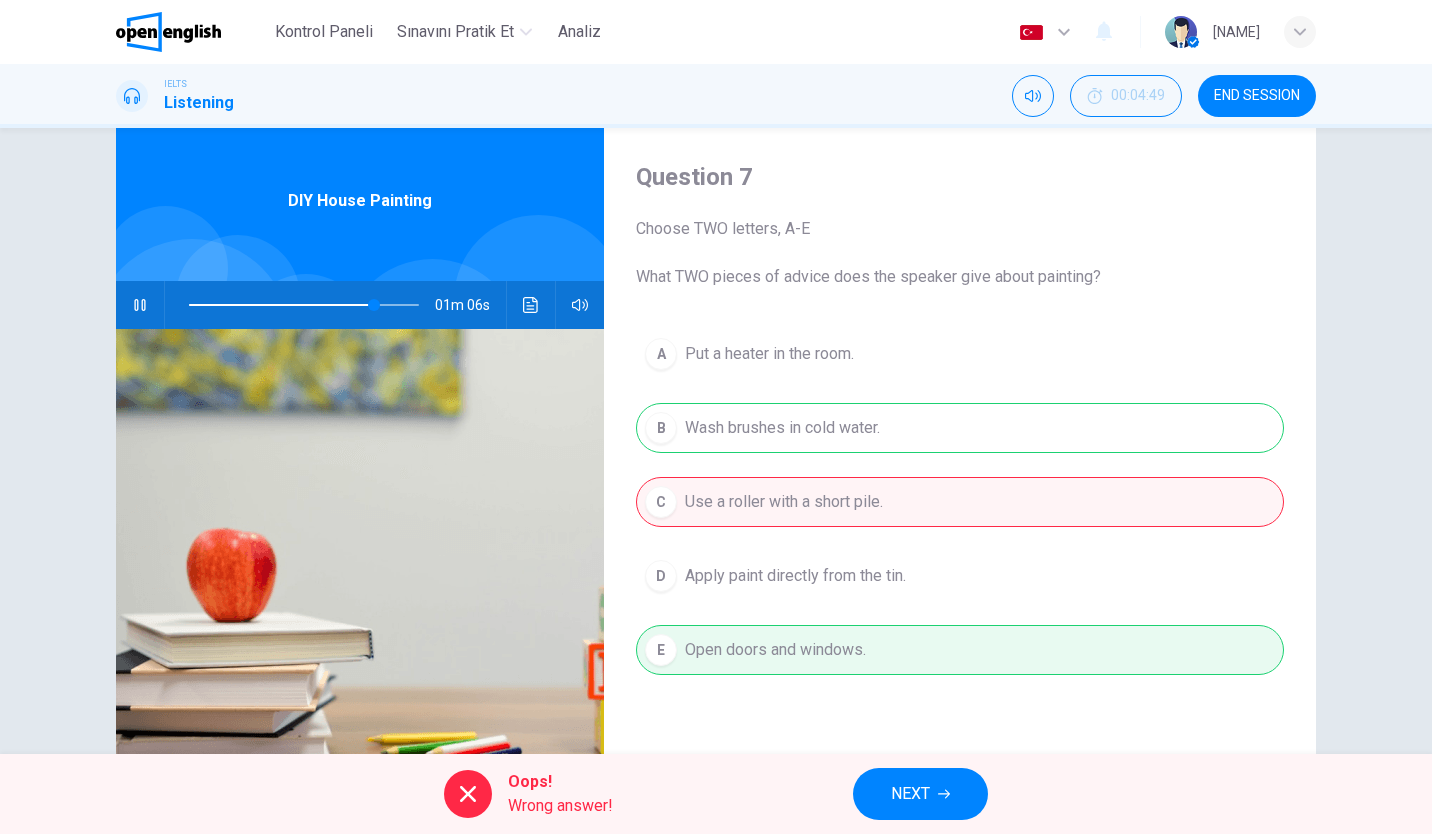 type on "**" 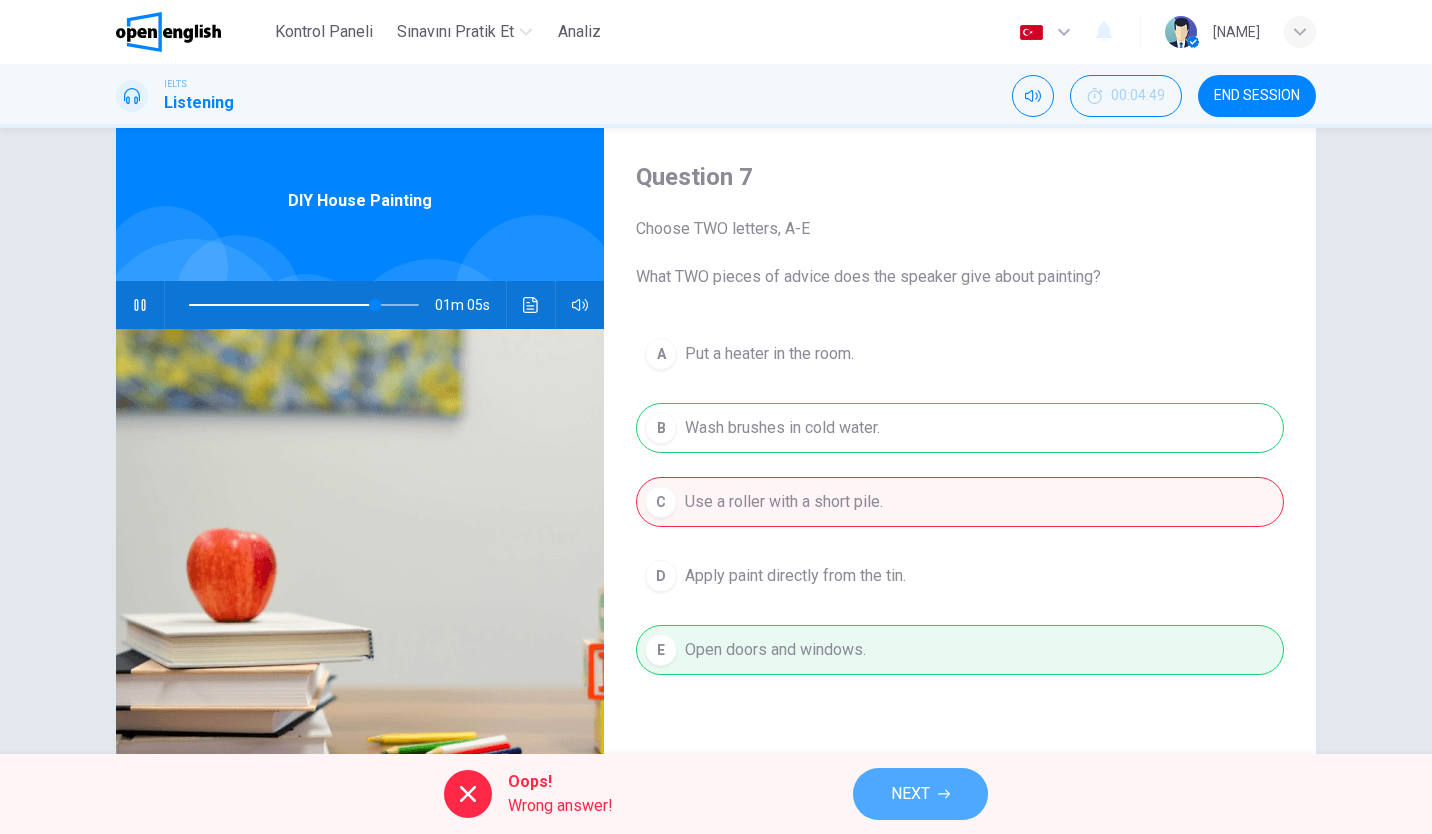 click on "NEXT" at bounding box center [920, 794] 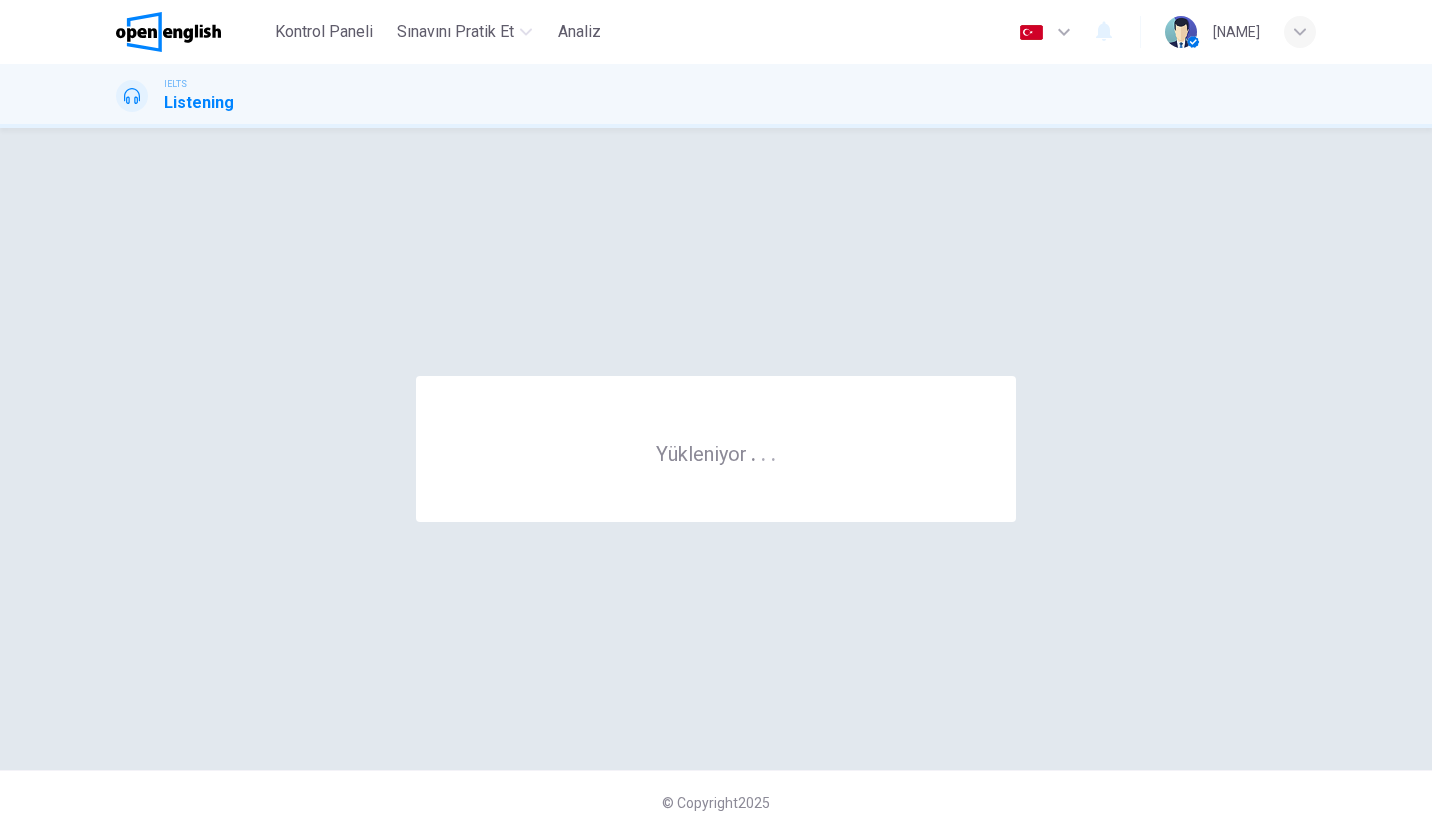 scroll, scrollTop: 0, scrollLeft: 0, axis: both 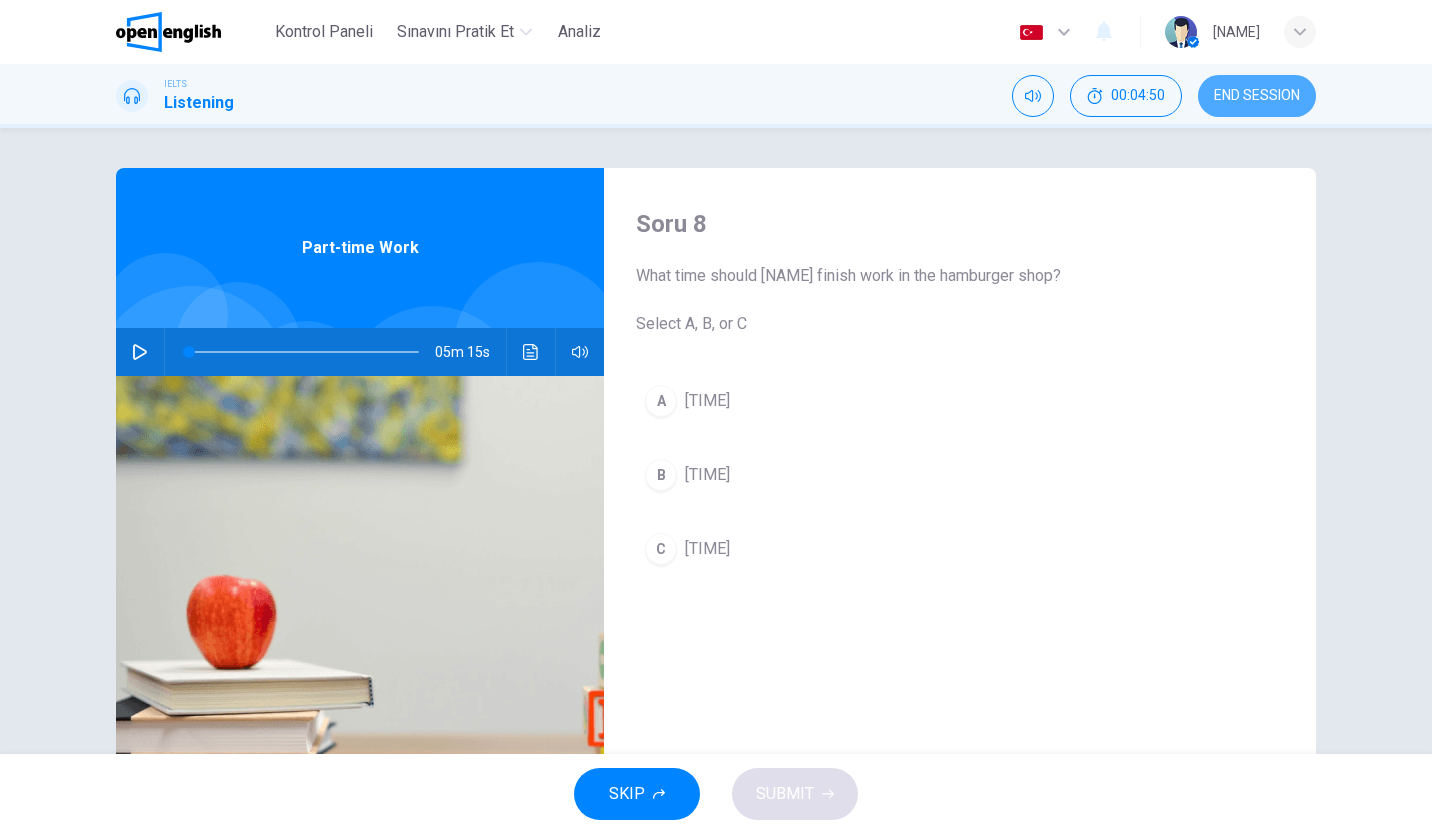 click on "END SESSION" at bounding box center [1257, 96] 